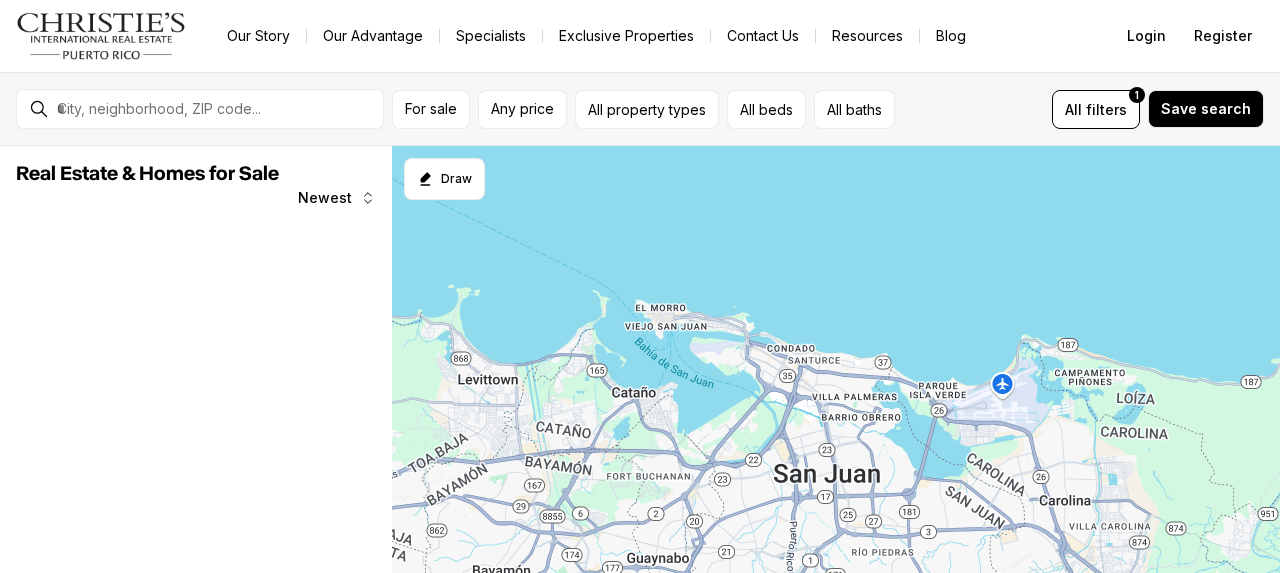 scroll, scrollTop: 0, scrollLeft: 0, axis: both 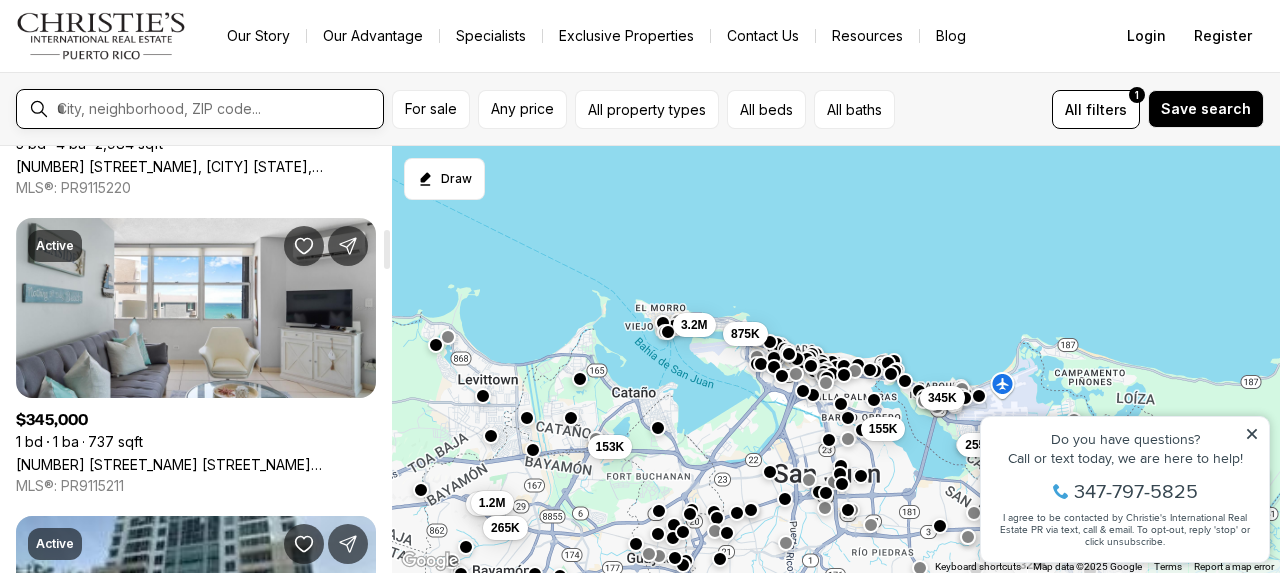 click at bounding box center [216, 109] 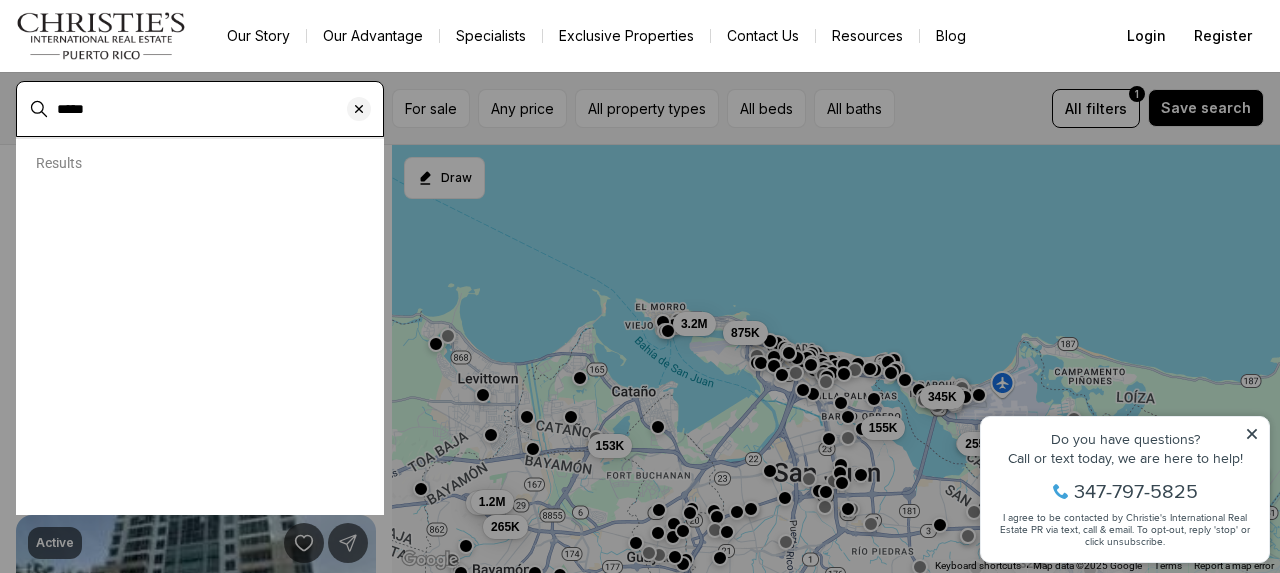 type on "*****" 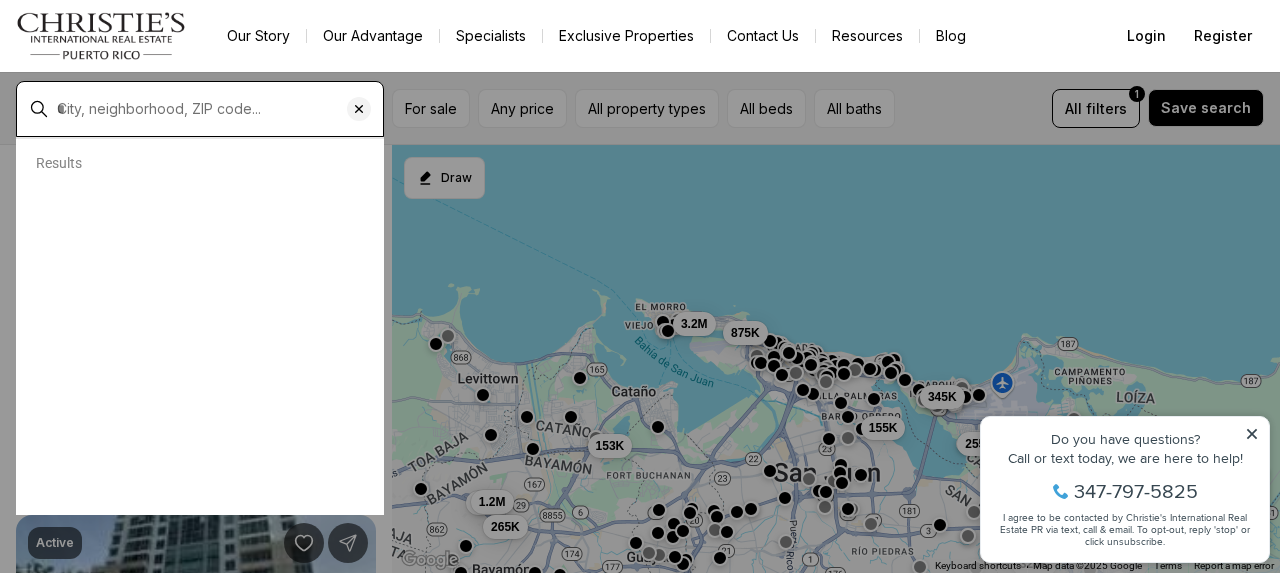 type on "**********" 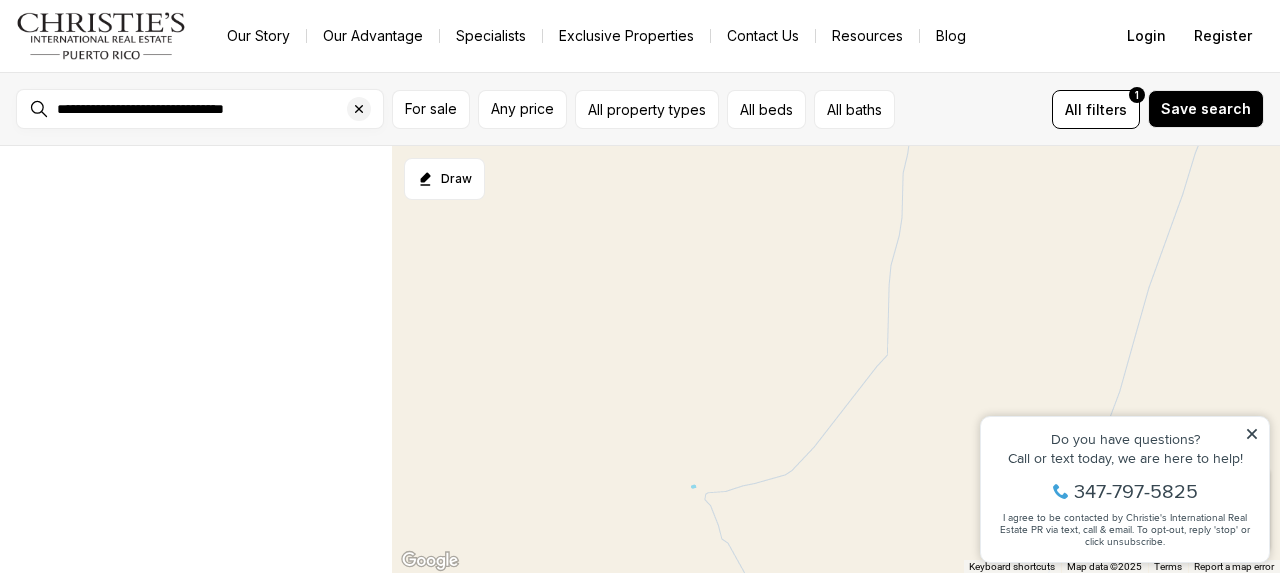 scroll, scrollTop: 0, scrollLeft: 0, axis: both 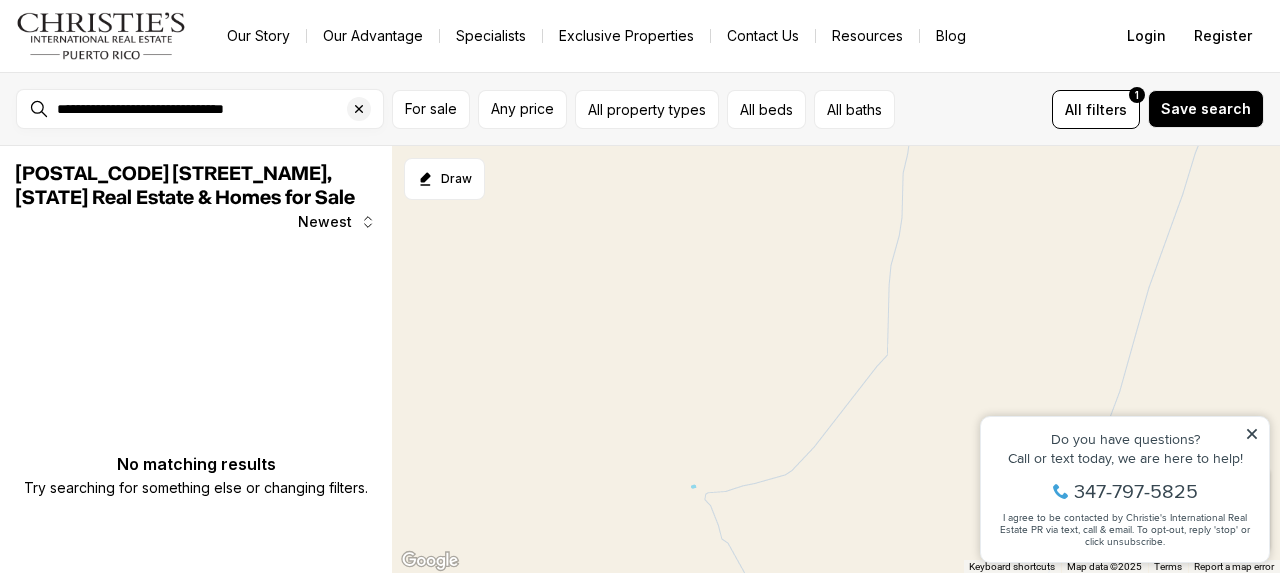 click at bounding box center [365, 109] 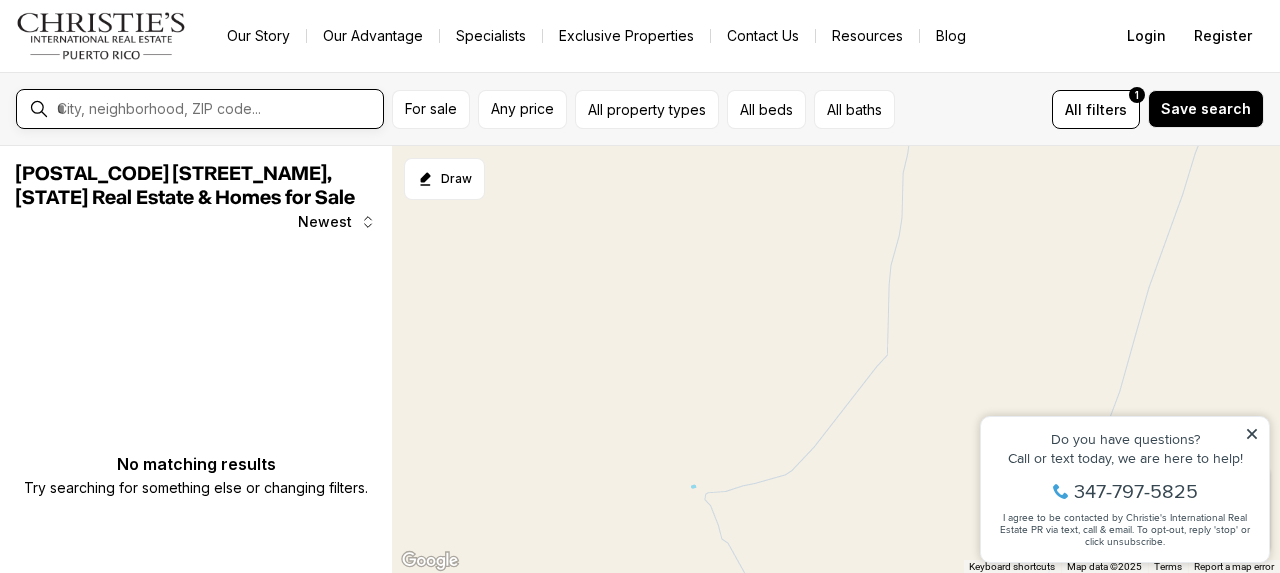 click at bounding box center (216, 109) 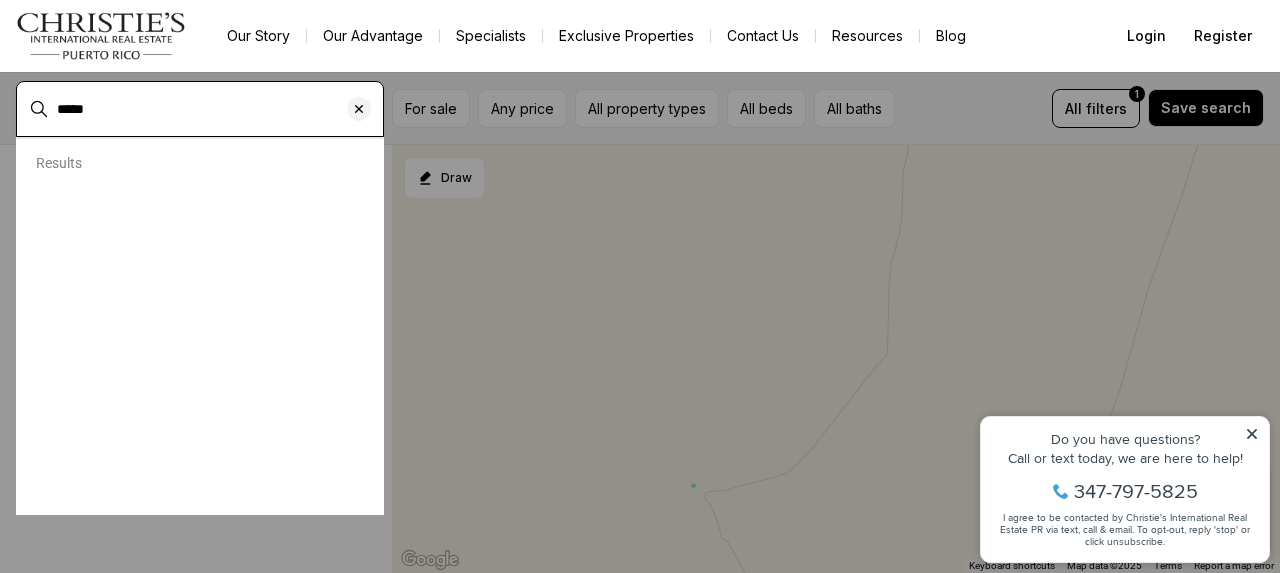 type on "**********" 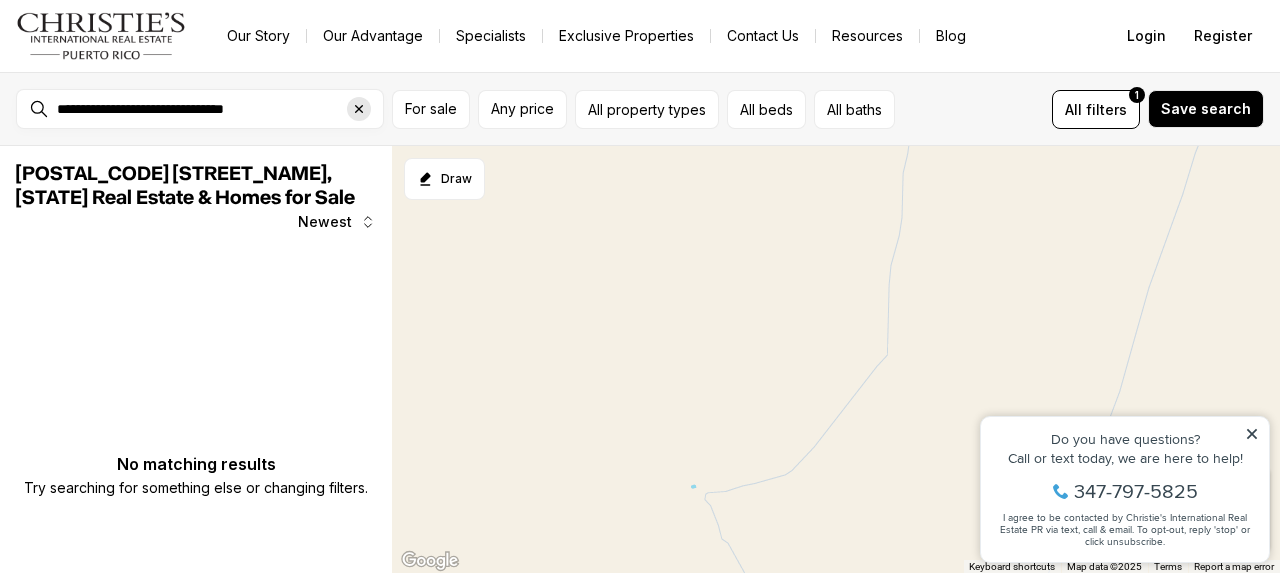 drag, startPoint x: 386, startPoint y: 108, endPoint x: 363, endPoint y: 107, distance: 23.021729 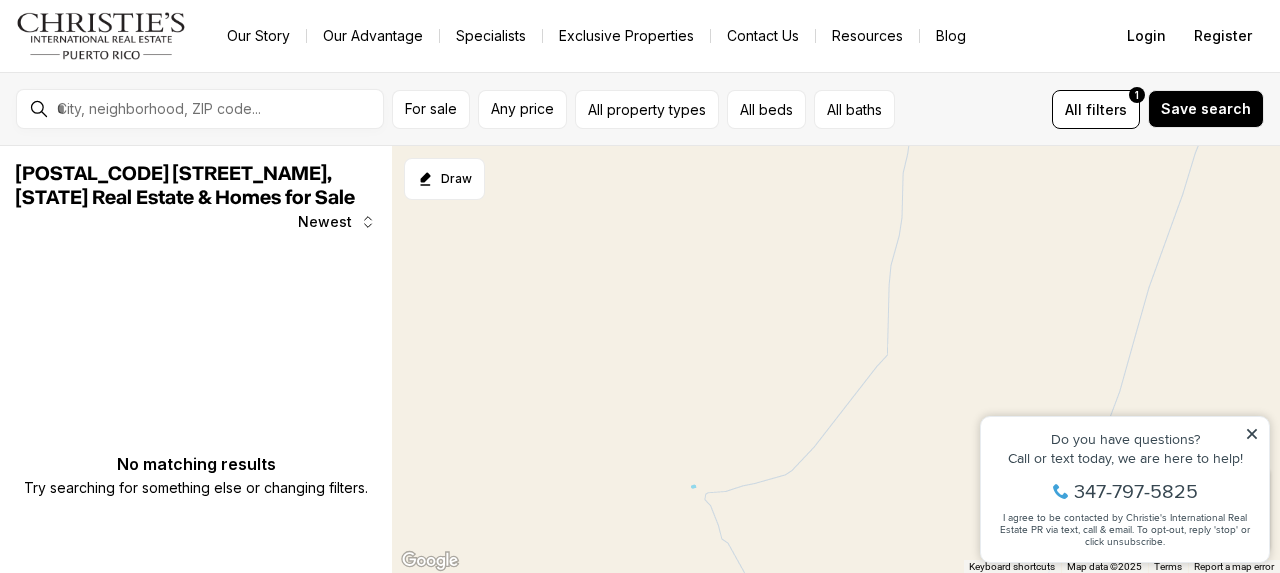 click at bounding box center (216, 109) 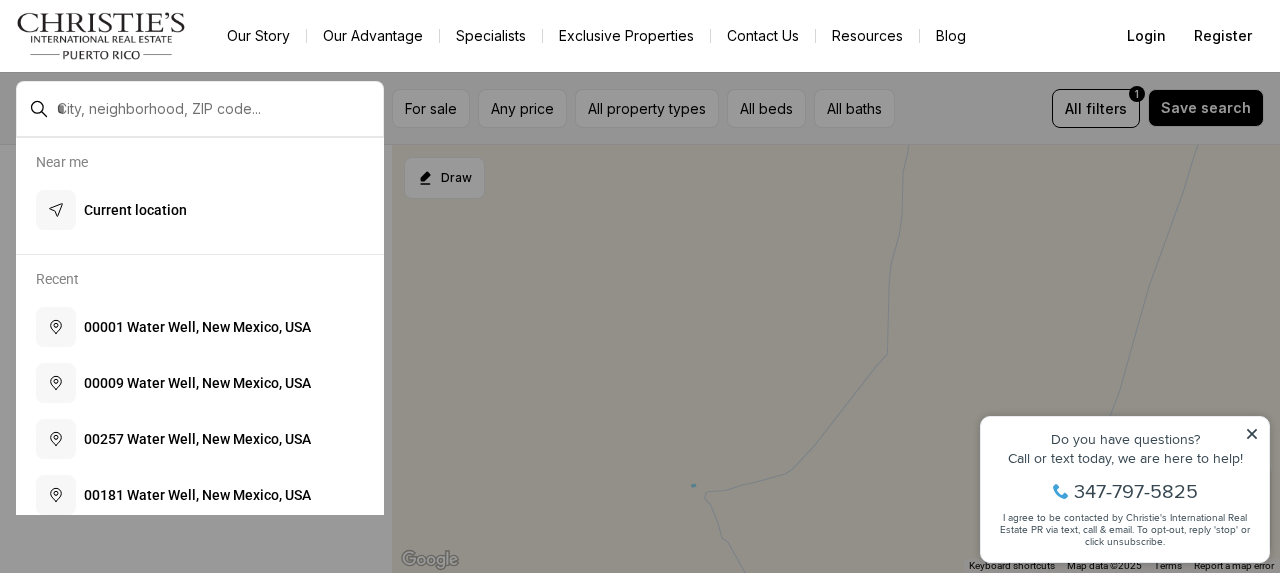 click at bounding box center [216, 109] 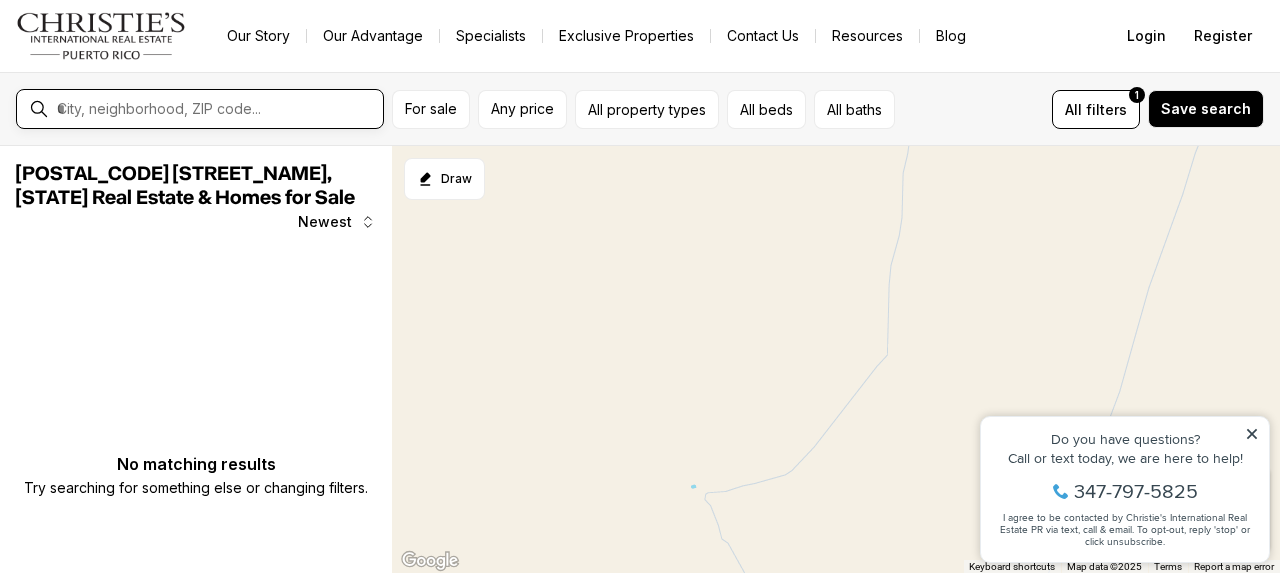 drag, startPoint x: 232, startPoint y: 107, endPoint x: 206, endPoint y: 101, distance: 26.683329 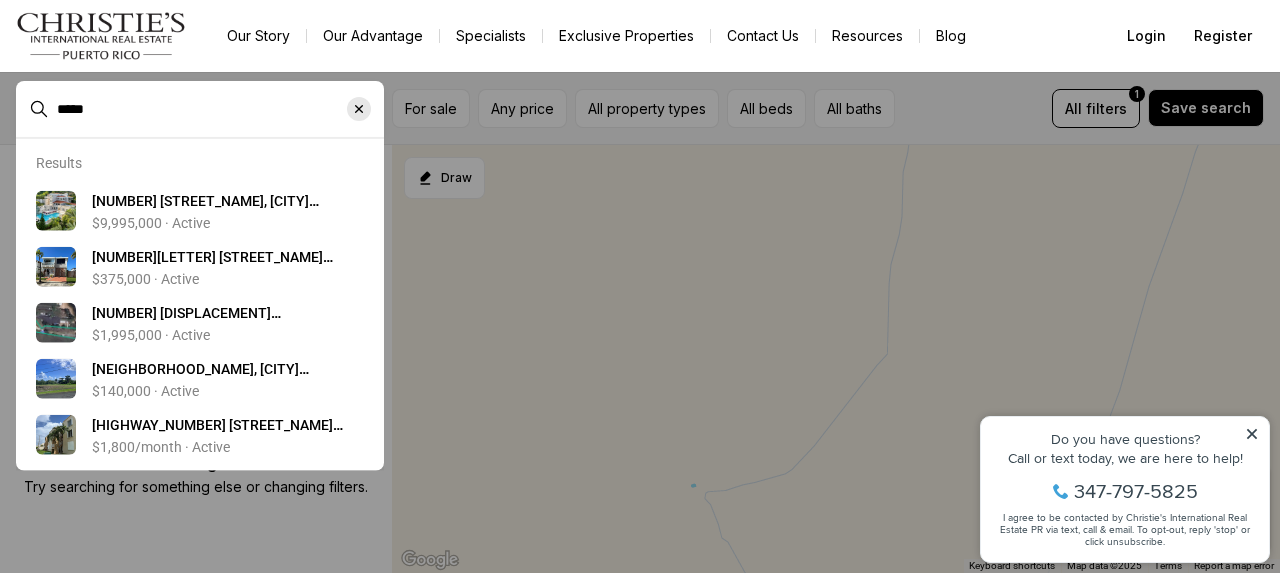 type on "*****" 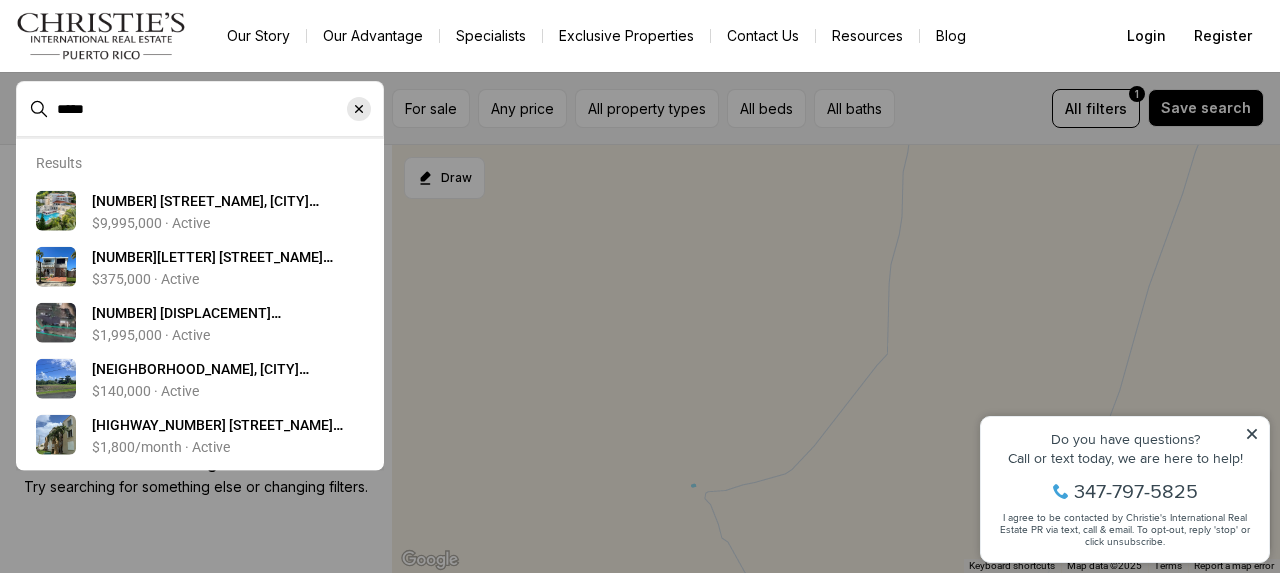 click 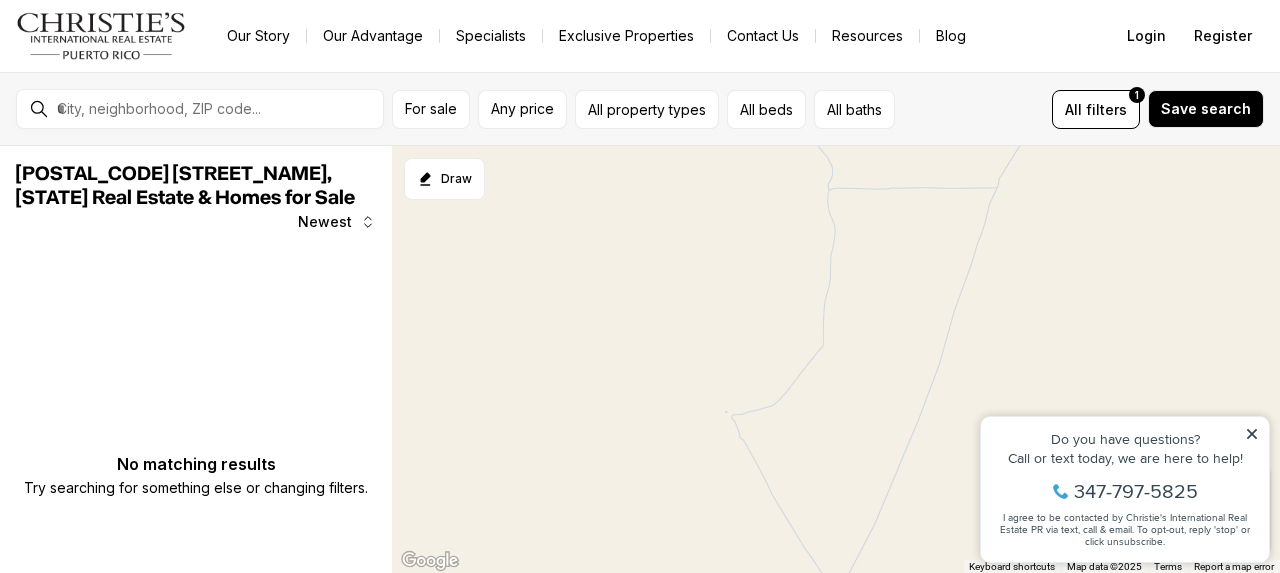 click 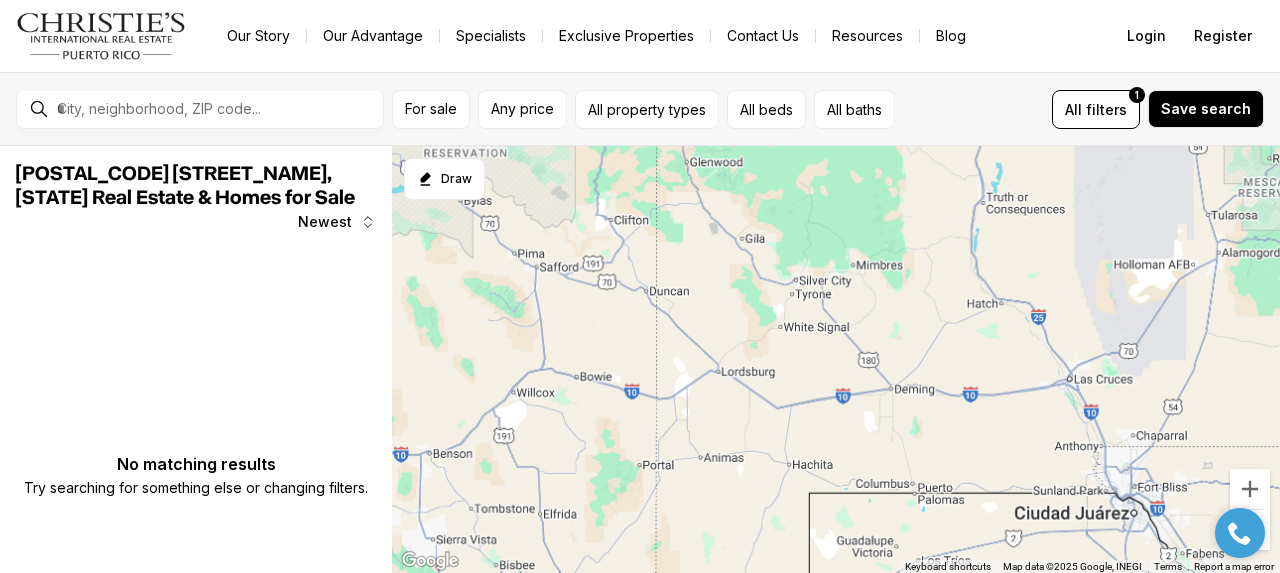 click at bounding box center (216, 109) 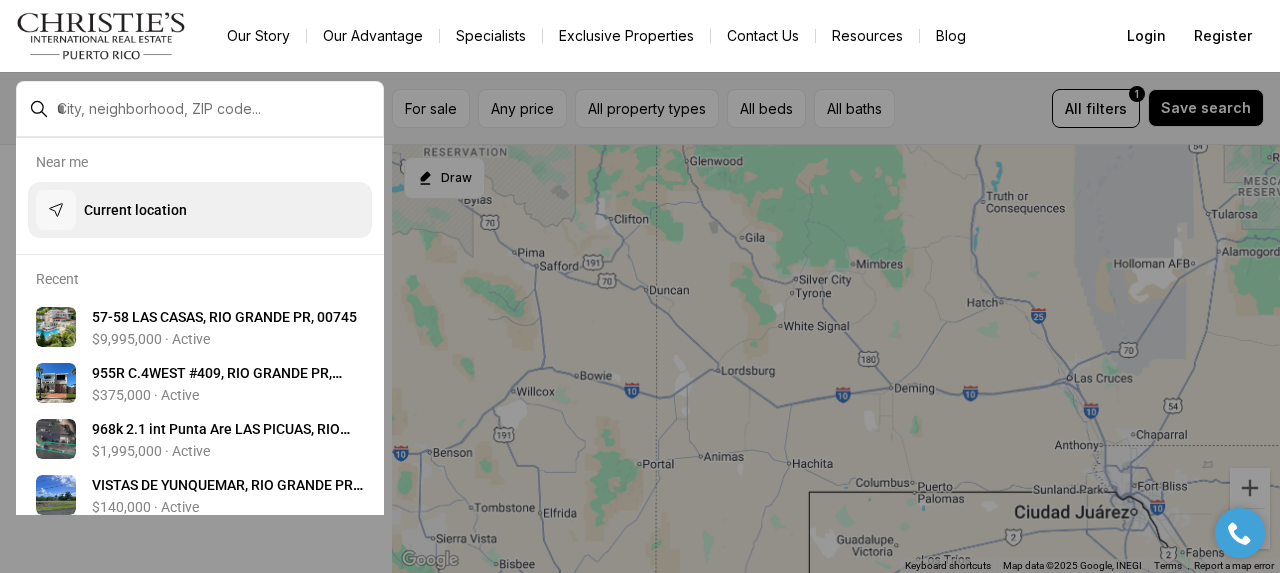 click on "Current location" at bounding box center [200, 210] 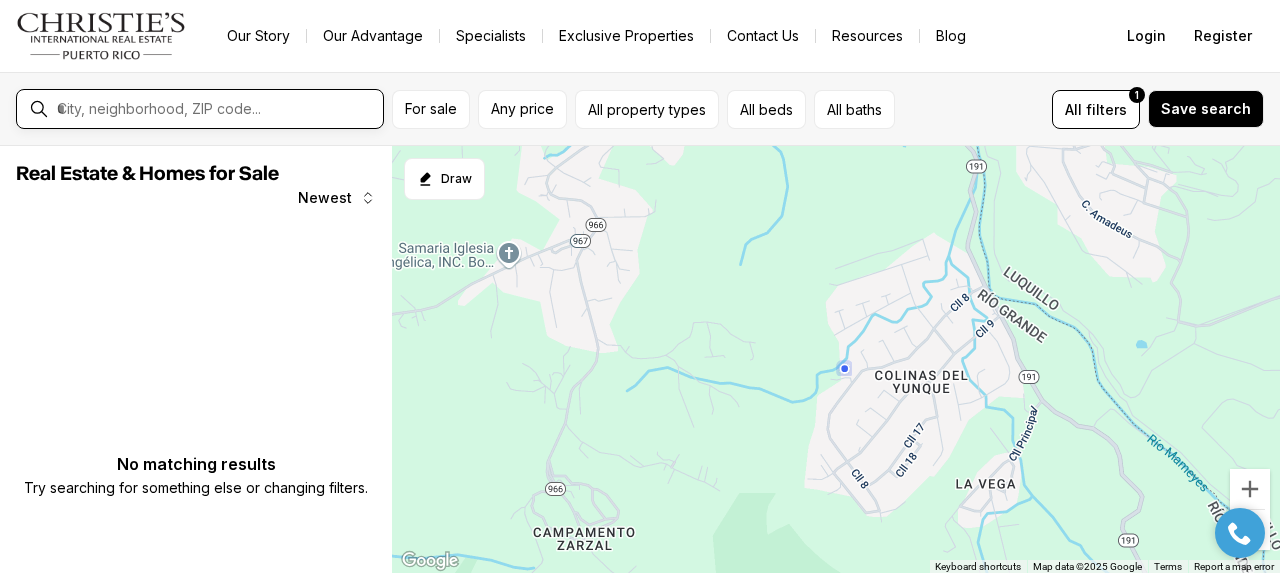 click at bounding box center [216, 109] 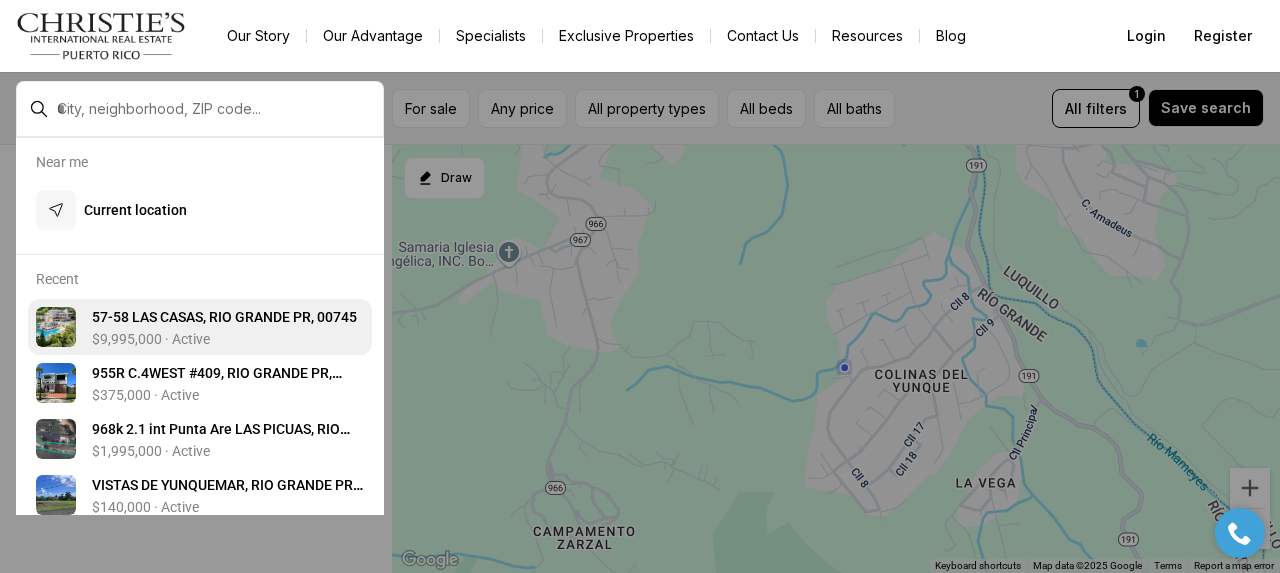 click on "$9,995,000 · Active" at bounding box center [151, 339] 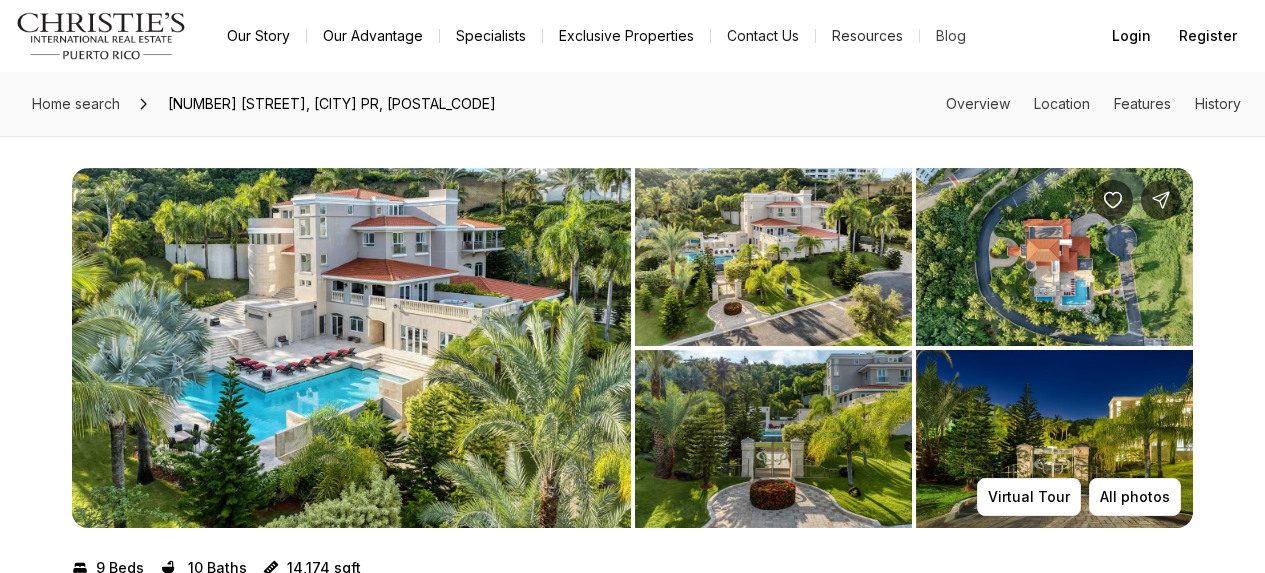 scroll, scrollTop: 0, scrollLeft: 0, axis: both 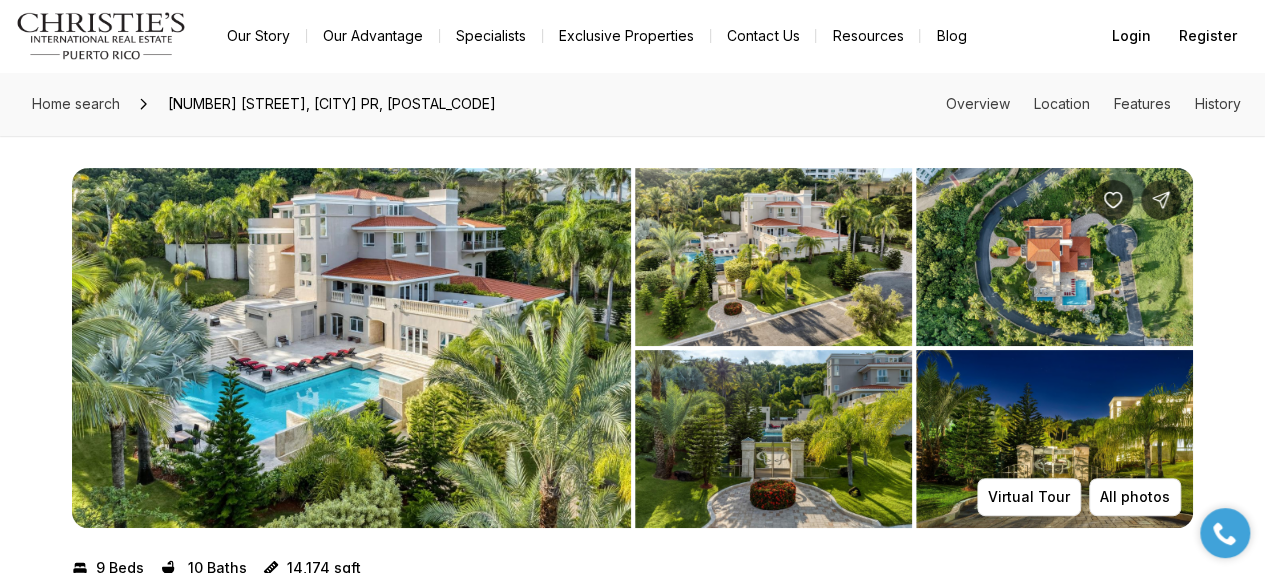 click at bounding box center (351, 348) 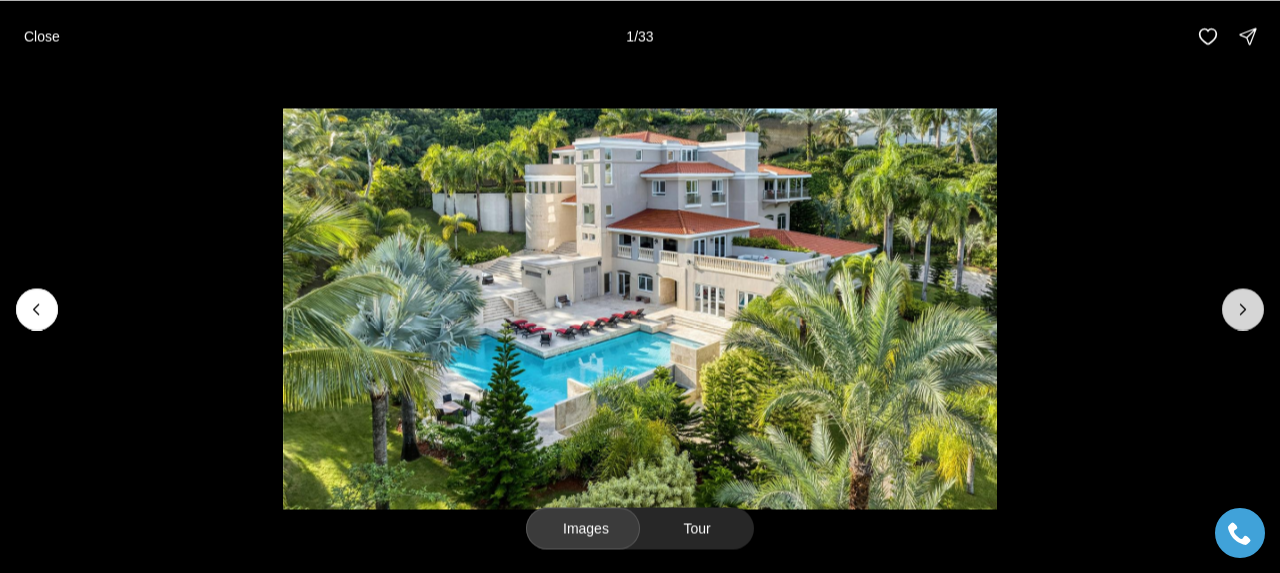 click at bounding box center (640, 308) 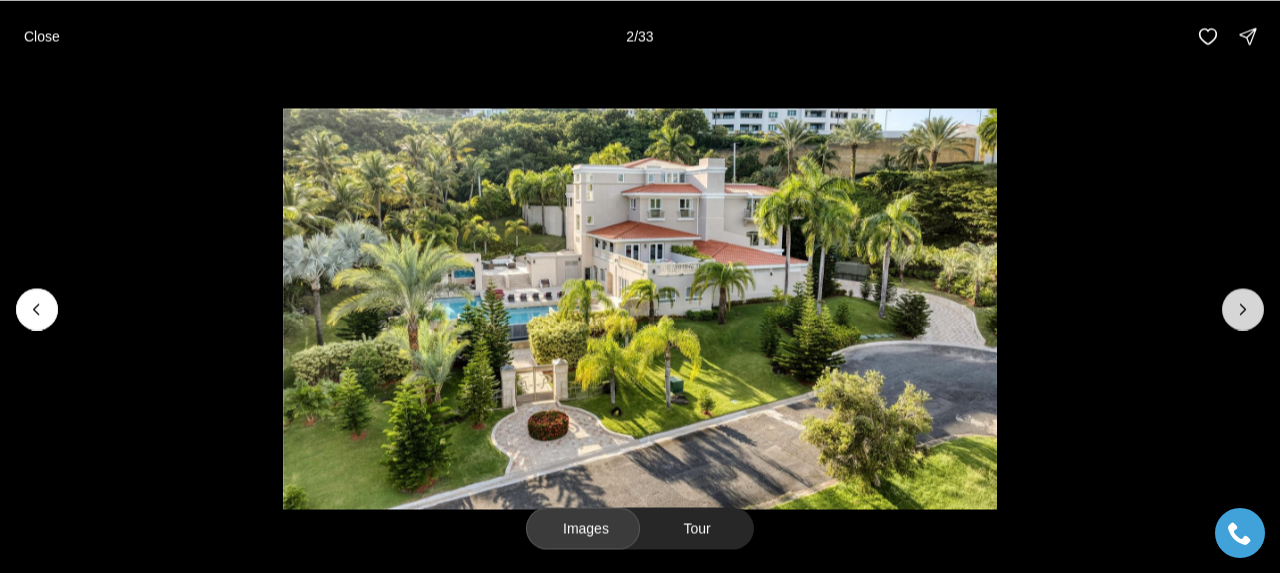 click 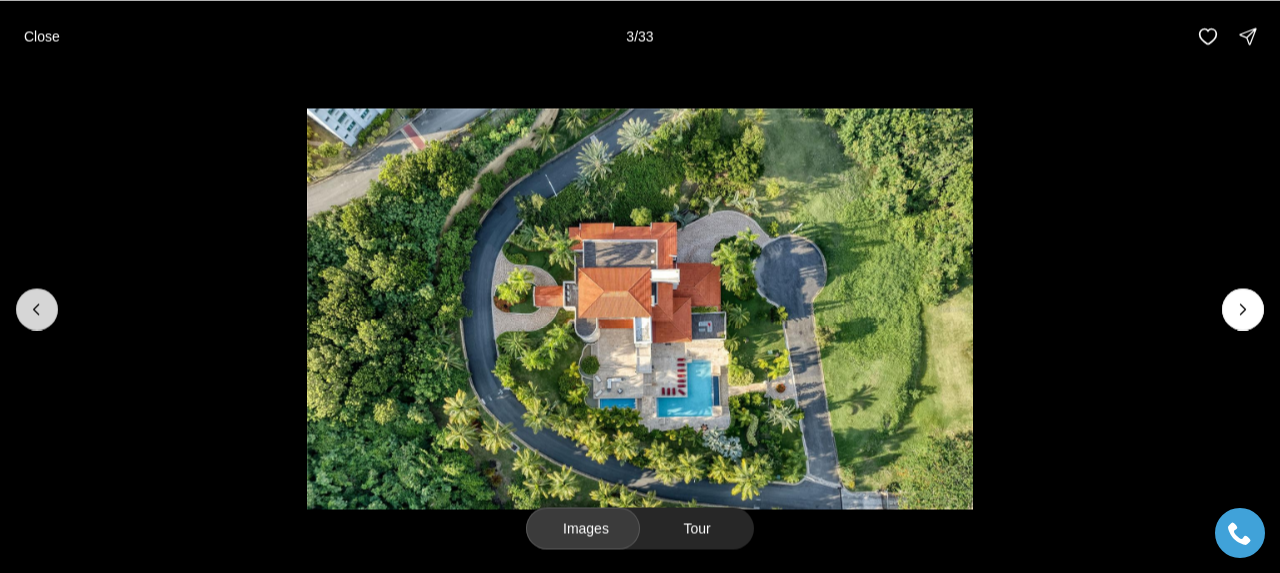 click at bounding box center (640, 308) 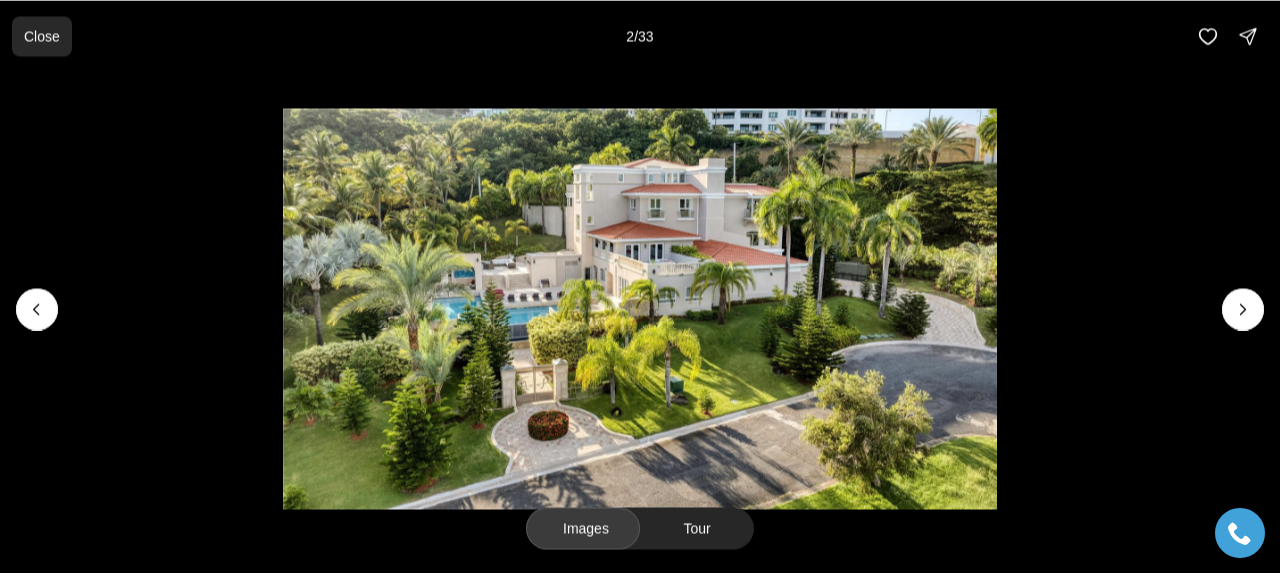 click on "Close" at bounding box center (42, 36) 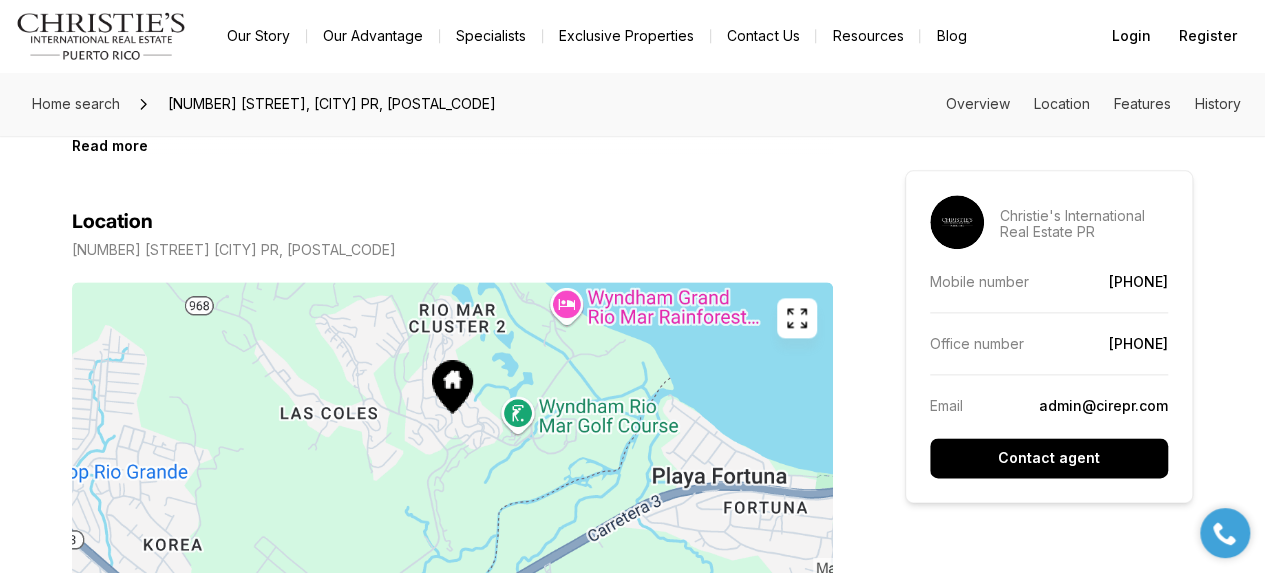 scroll, scrollTop: 1100, scrollLeft: 0, axis: vertical 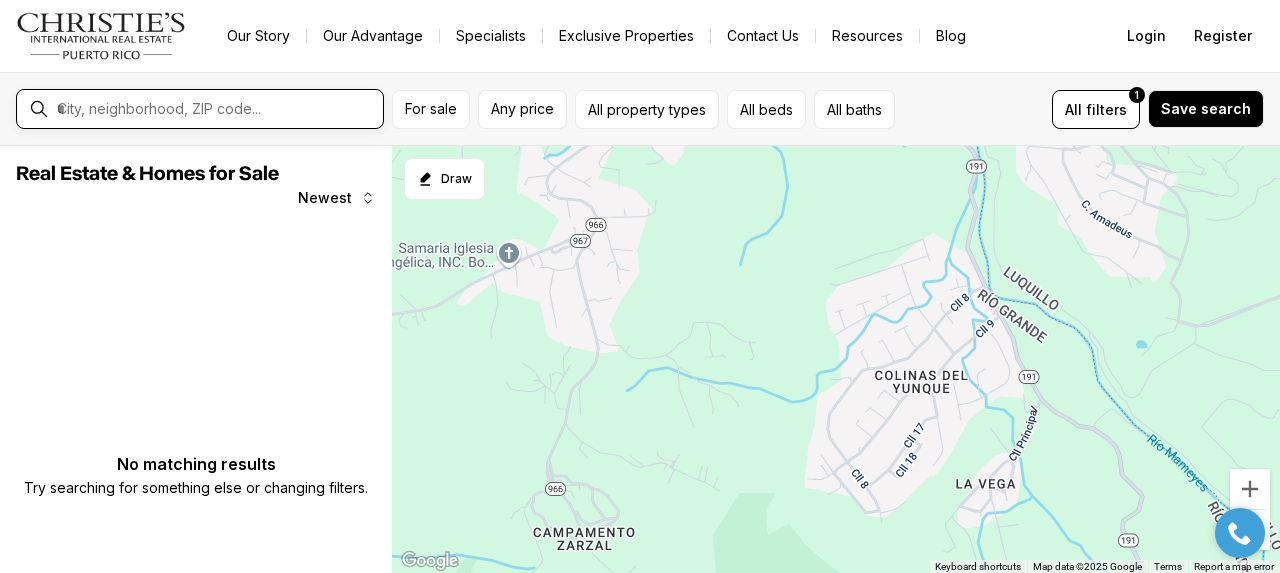 click at bounding box center (216, 109) 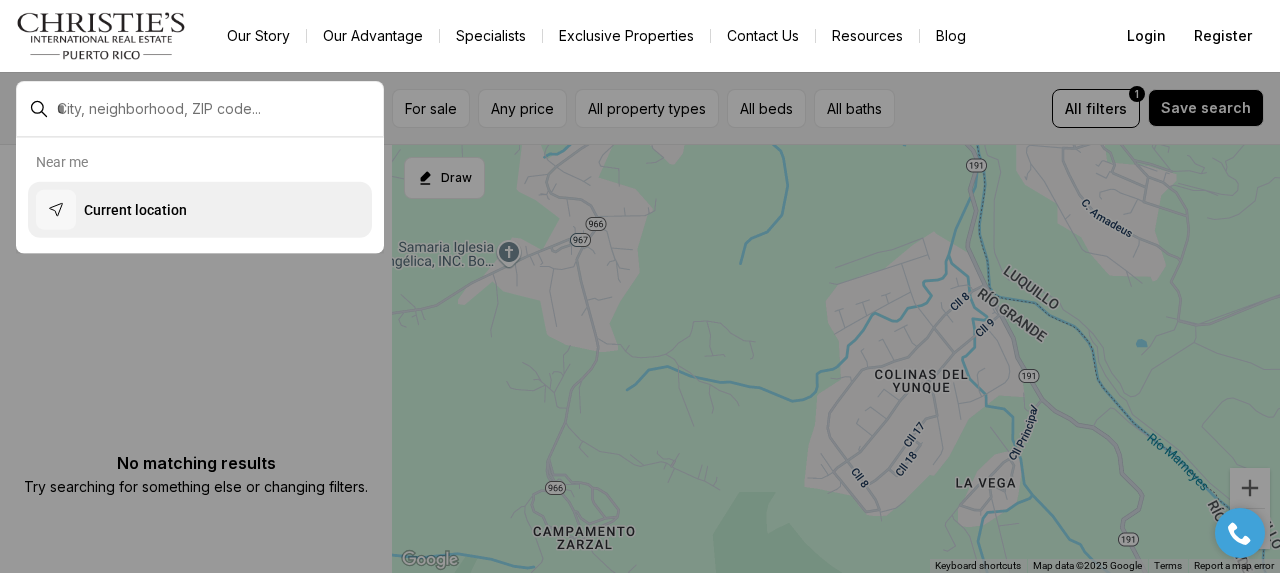 click on "Current location" at bounding box center [200, 210] 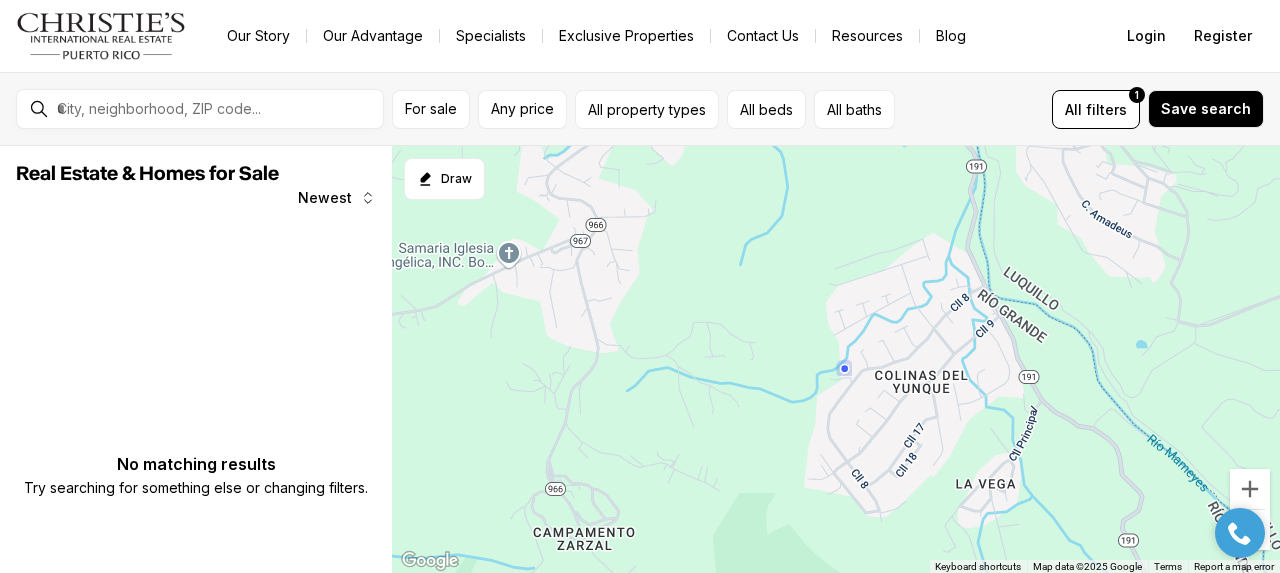 drag, startPoint x: 796, startPoint y: 315, endPoint x: 672, endPoint y: 423, distance: 164.43843 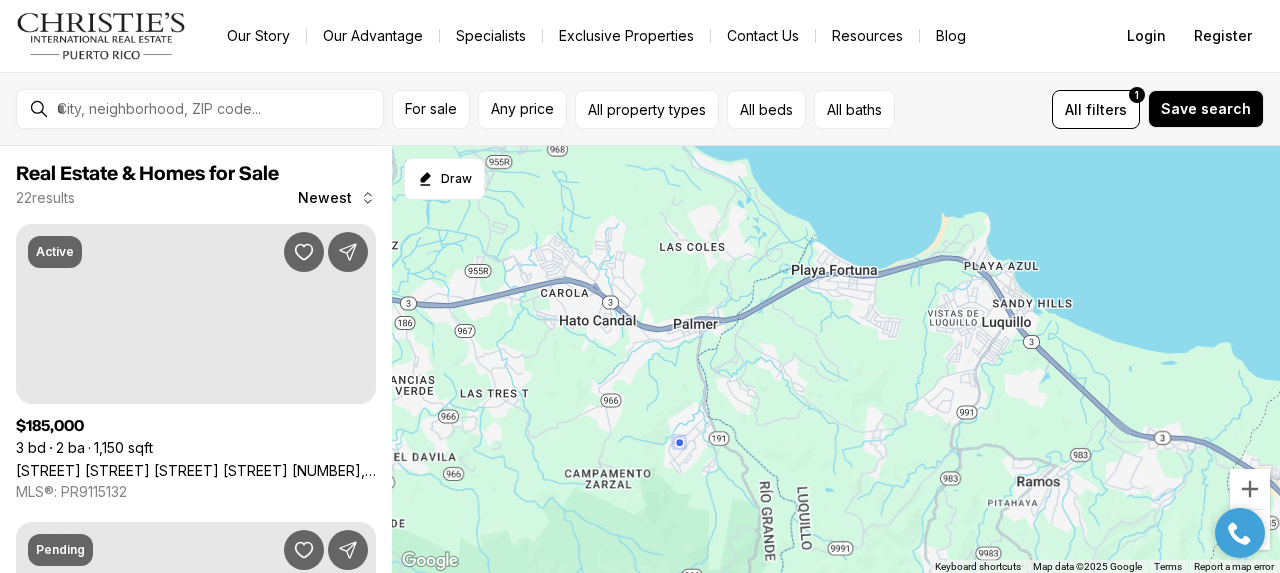 drag, startPoint x: 814, startPoint y: 327, endPoint x: 784, endPoint y: 345, distance: 34.98571 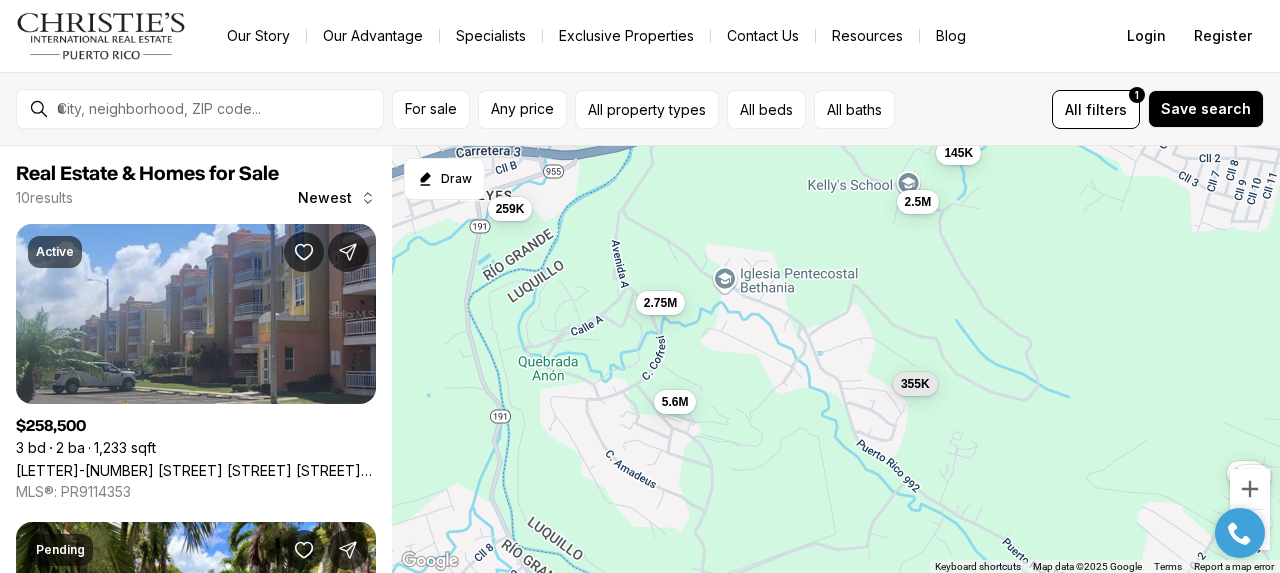drag, startPoint x: 719, startPoint y: 459, endPoint x: 727, endPoint y: 377, distance: 82.38932 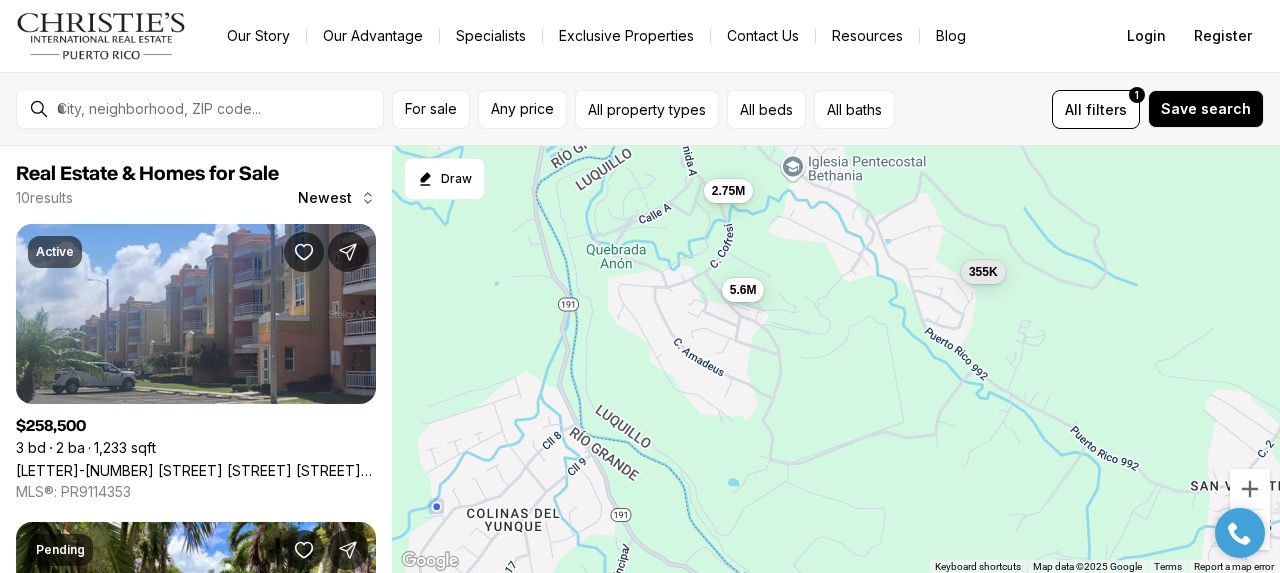 drag, startPoint x: 610, startPoint y: 460, endPoint x: 716, endPoint y: 364, distance: 143.01048 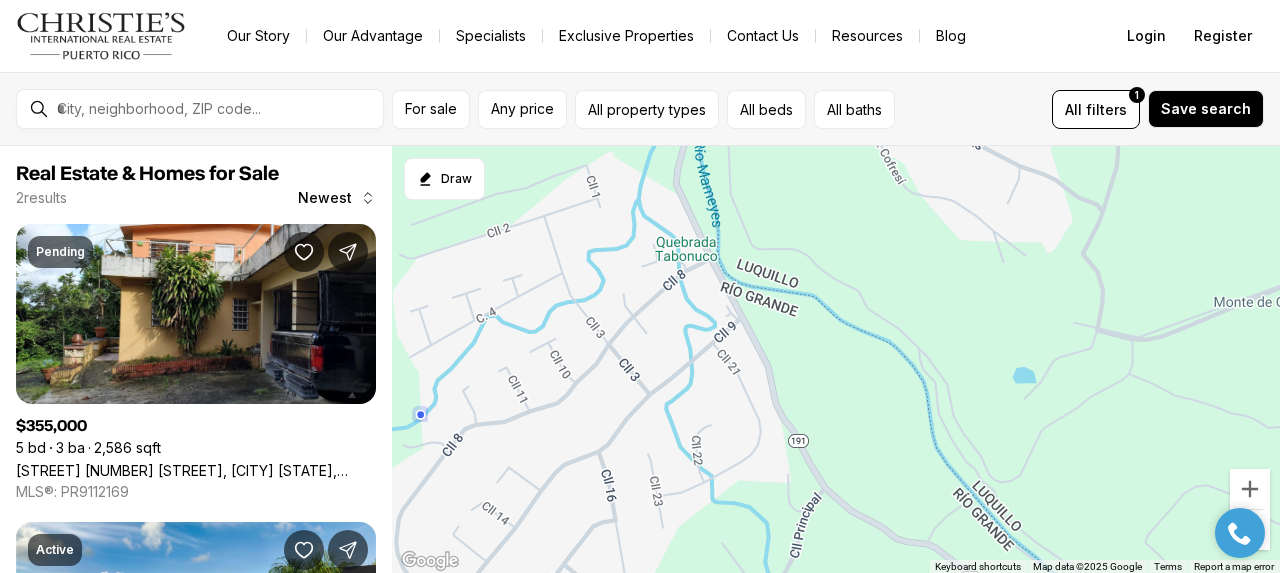 drag, startPoint x: 579, startPoint y: 470, endPoint x: 611, endPoint y: 349, distance: 125.1599 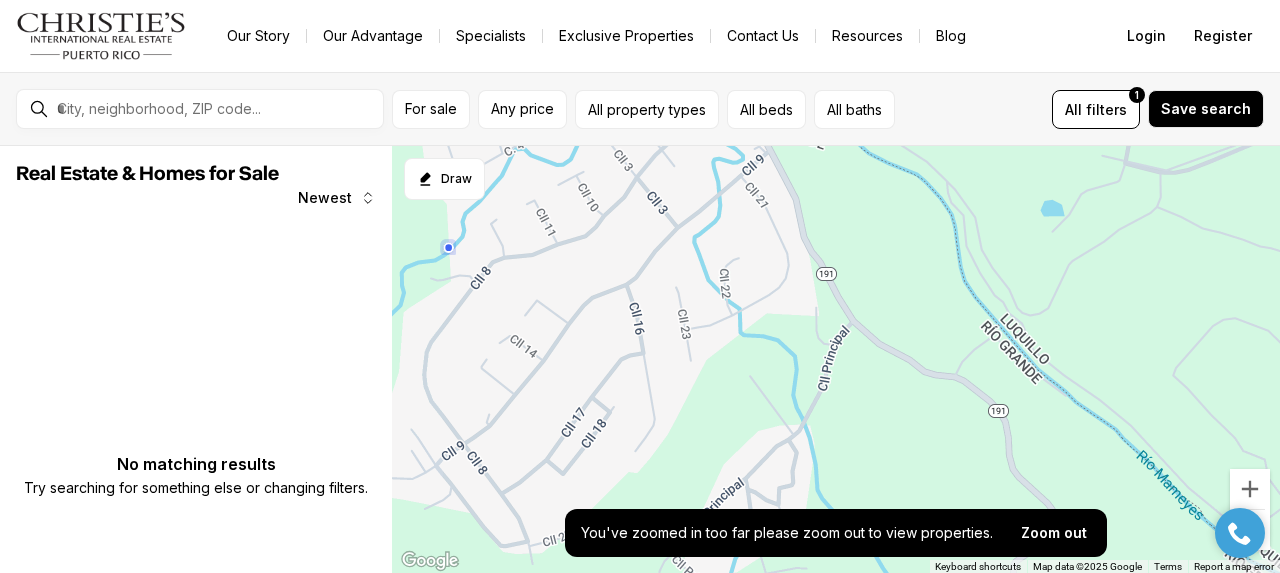 drag, startPoint x: 621, startPoint y: 401, endPoint x: 597, endPoint y: 431, distance: 38.418747 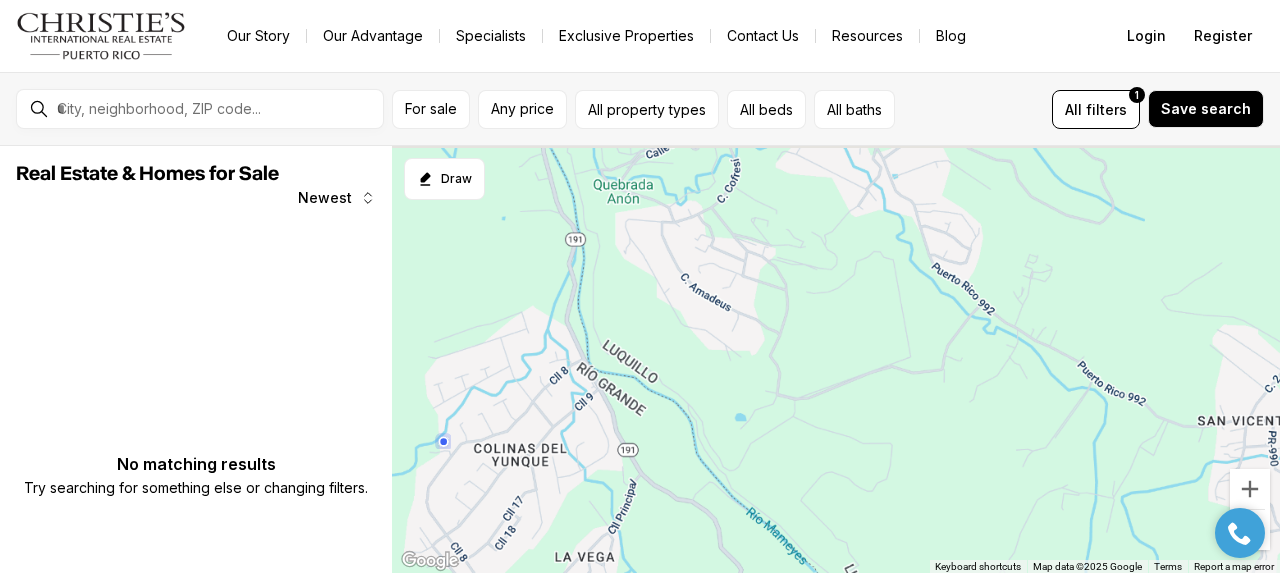drag, startPoint x: 610, startPoint y: 351, endPoint x: 584, endPoint y: 371, distance: 32.80244 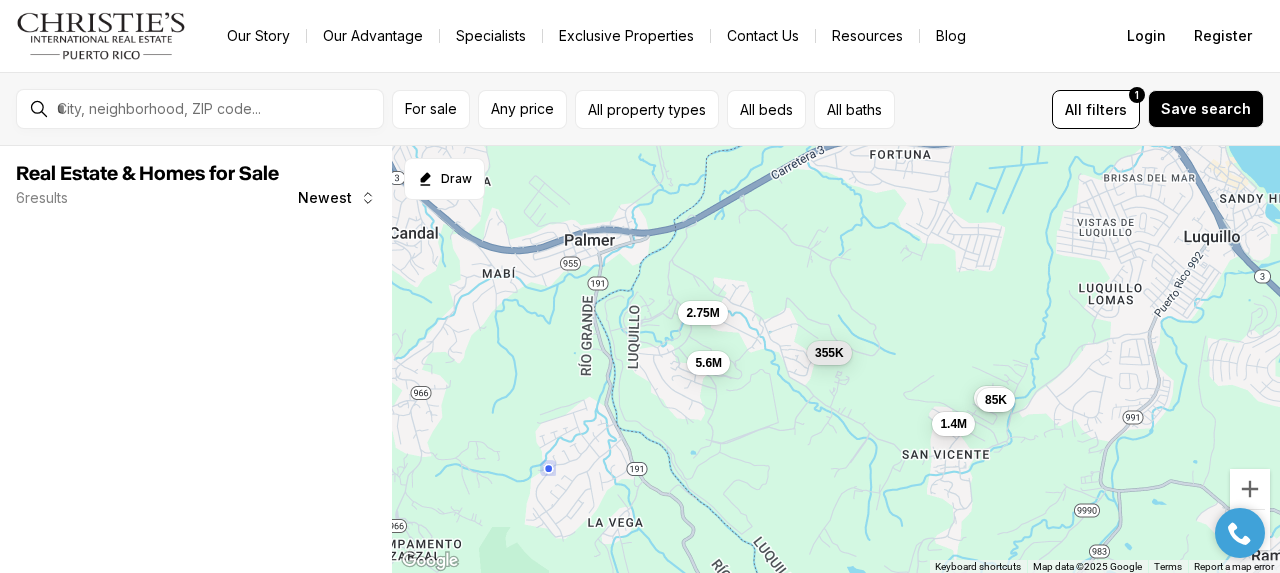 drag, startPoint x: 570, startPoint y: 305, endPoint x: 619, endPoint y: 355, distance: 70.00714 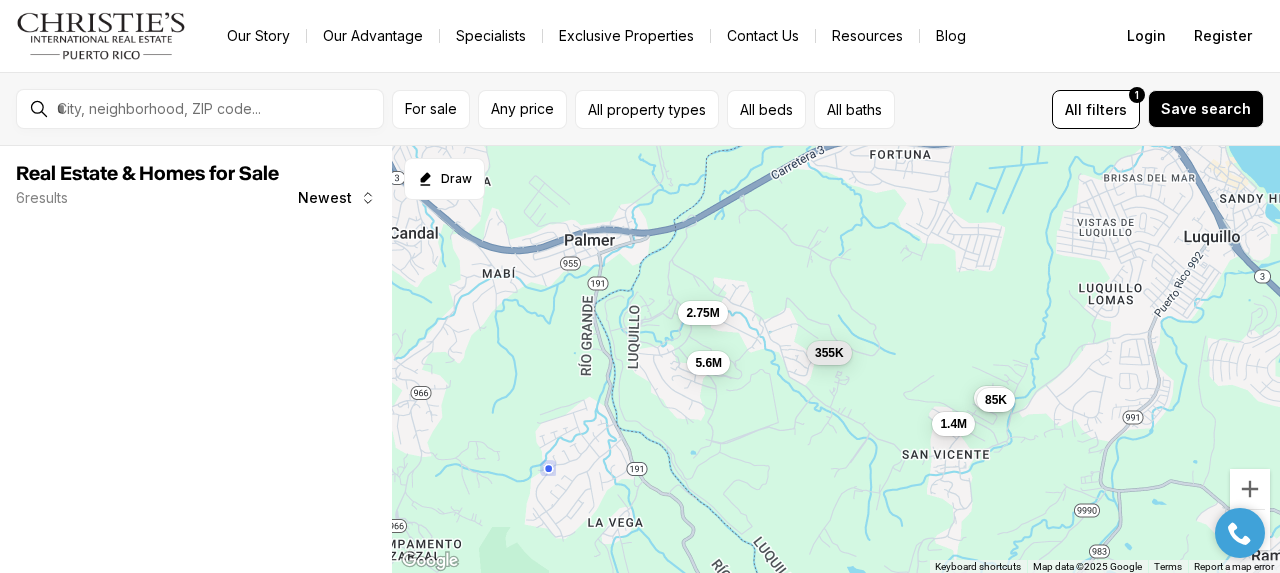click on "1.4M 85K 85K 2.75M 355K 5.6M" at bounding box center (836, 360) 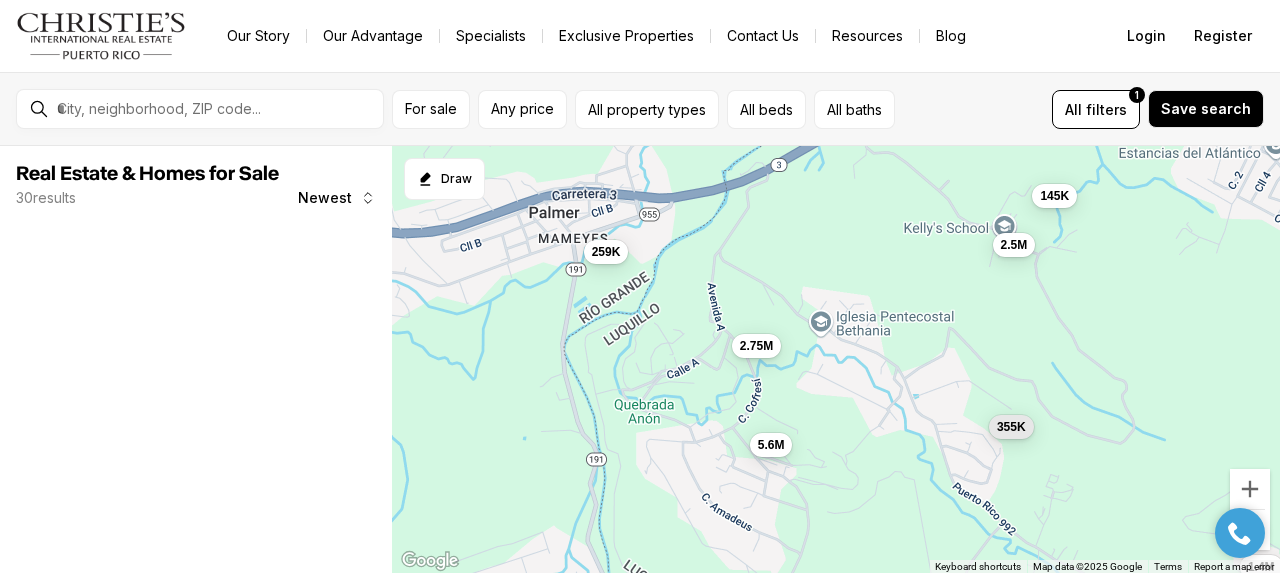 drag, startPoint x: 731, startPoint y: 273, endPoint x: 731, endPoint y: 331, distance: 58 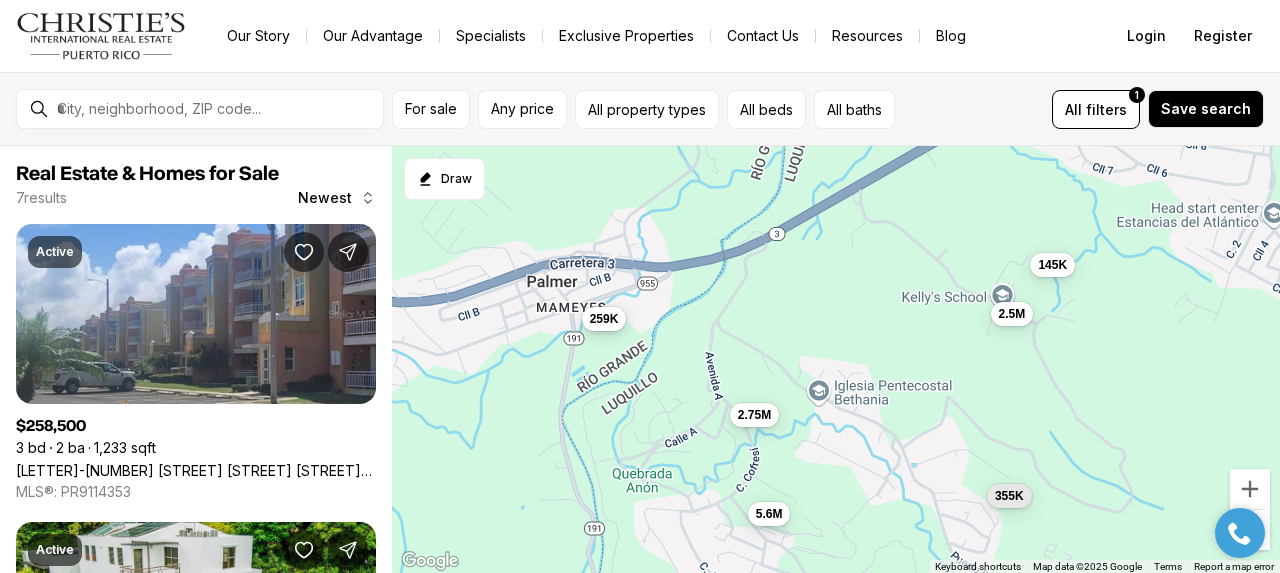 click on "259K" at bounding box center [604, 319] 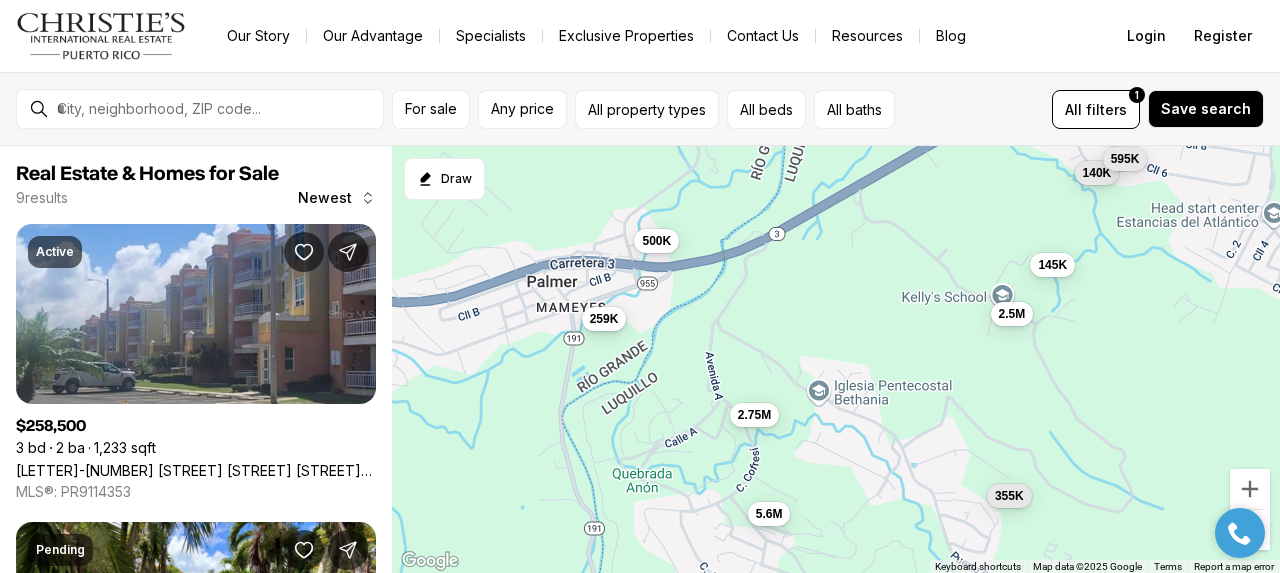 click on "259K" at bounding box center [604, 319] 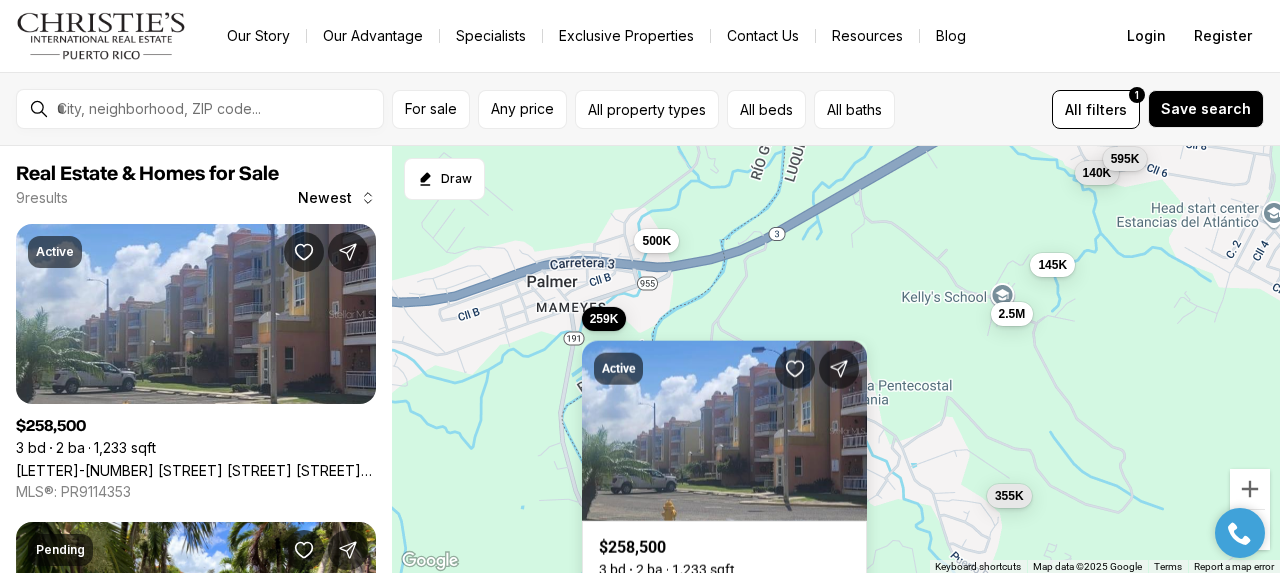 click on "2.75M 355K 5.6M 259K 145K 2.5M 140K 595K 500K" at bounding box center (836, 360) 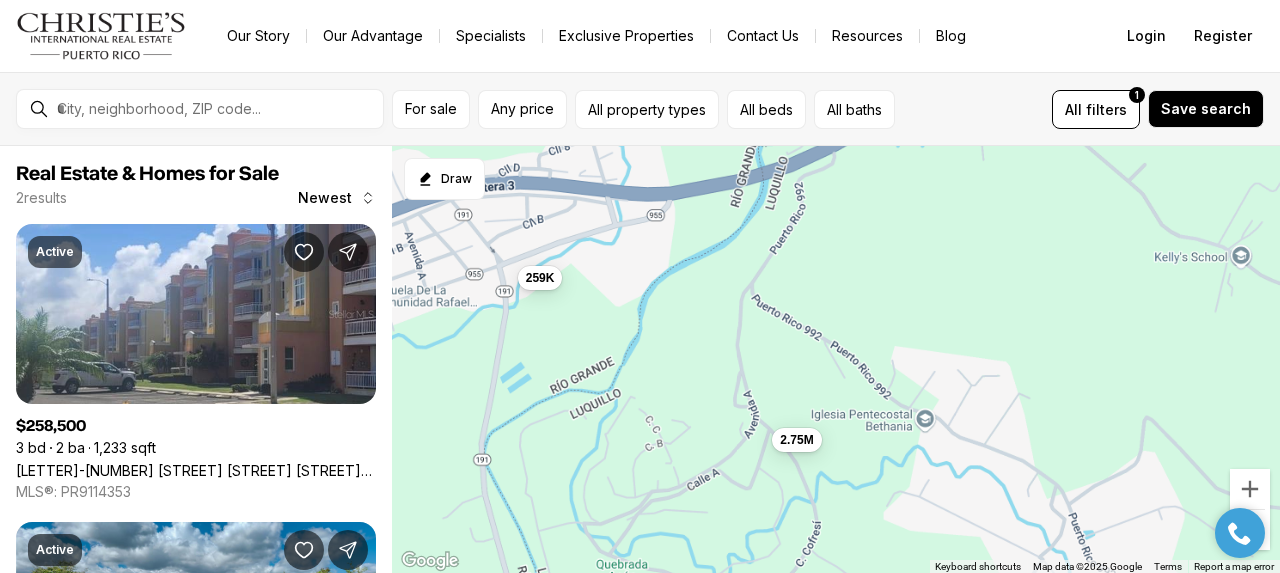 click on "2.75M 259K" at bounding box center (836, 360) 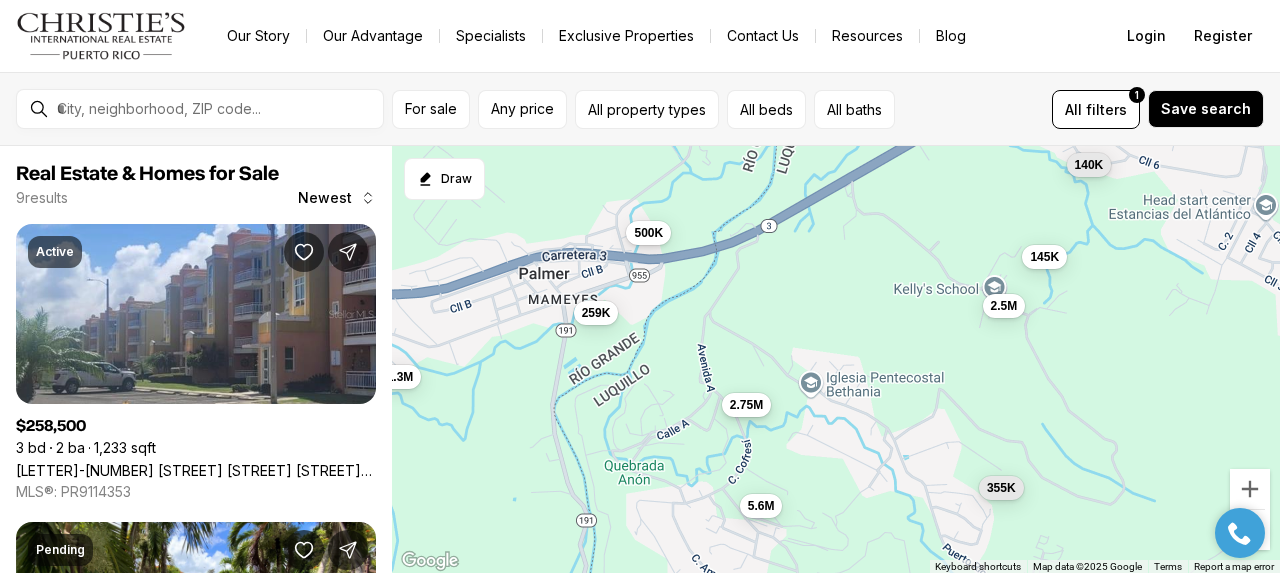 drag, startPoint x: 776, startPoint y: 407, endPoint x: 742, endPoint y: 406, distance: 34.0147 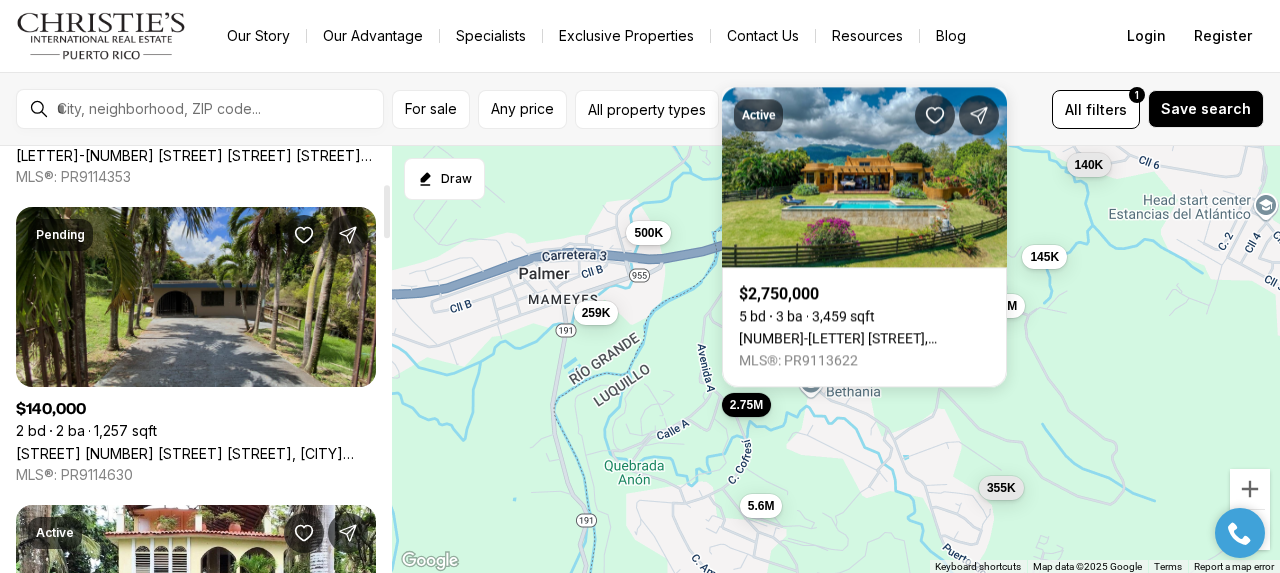 scroll, scrollTop: 300, scrollLeft: 0, axis: vertical 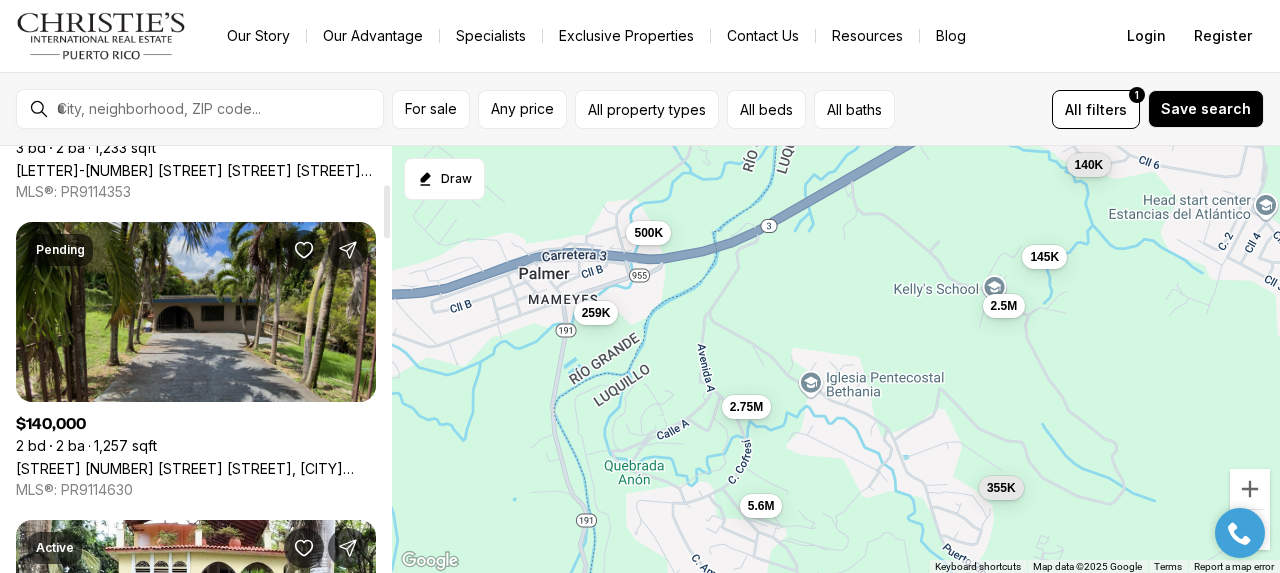 click on "Calle 7 229 PLAYA FORTUNA, LUQUILLO PR, 00773" at bounding box center [196, 468] 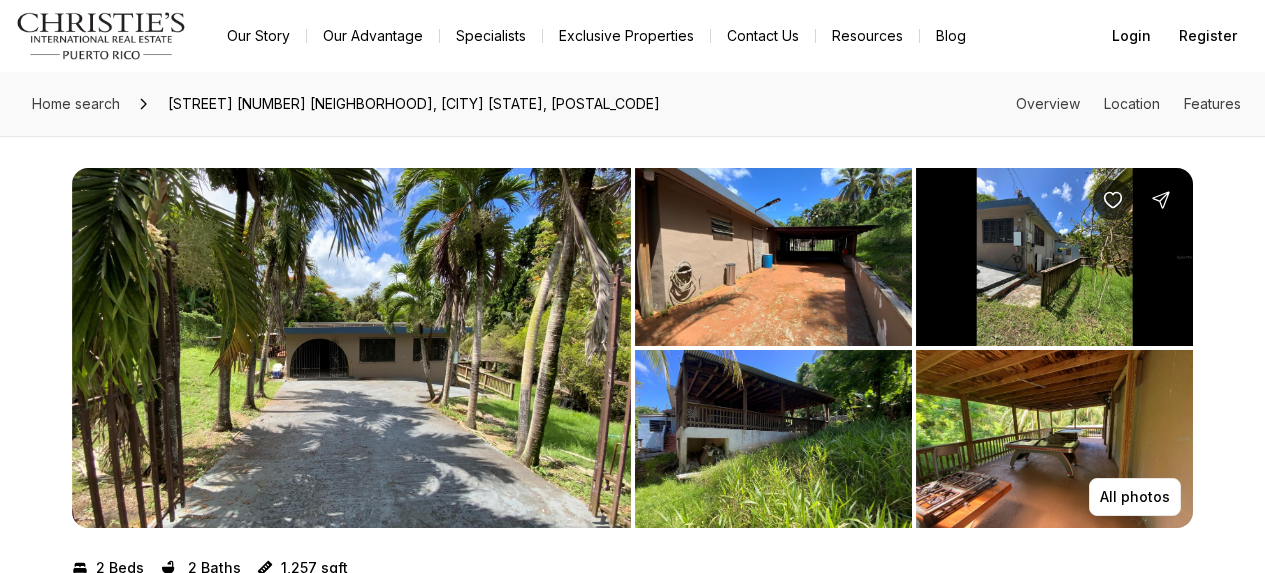 scroll, scrollTop: 0, scrollLeft: 0, axis: both 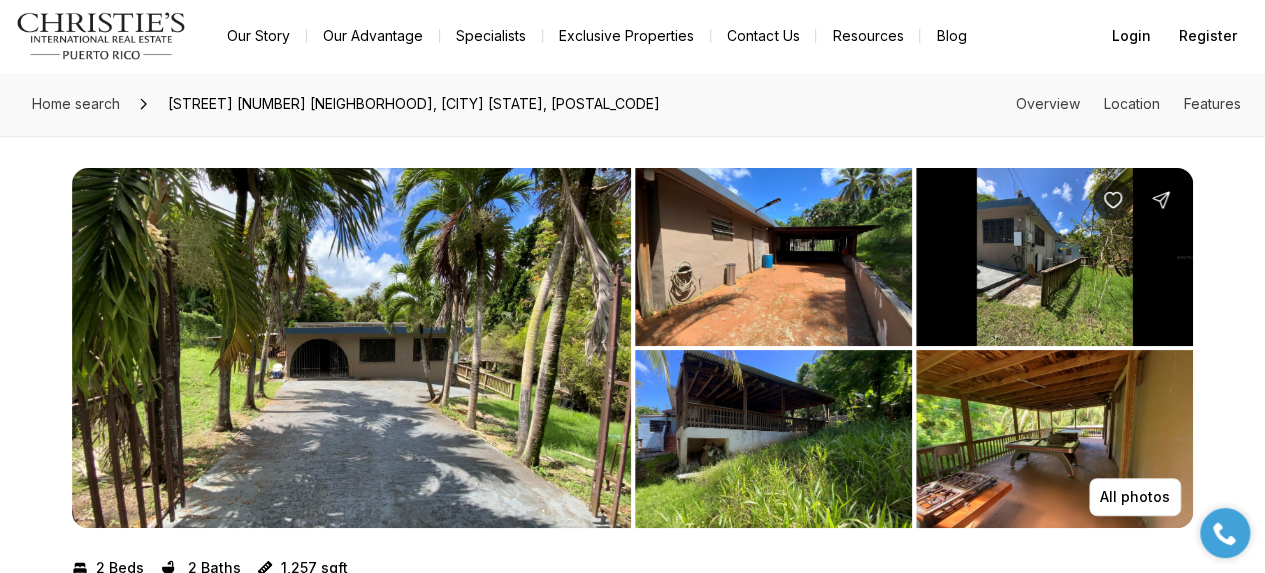 click at bounding box center (351, 348) 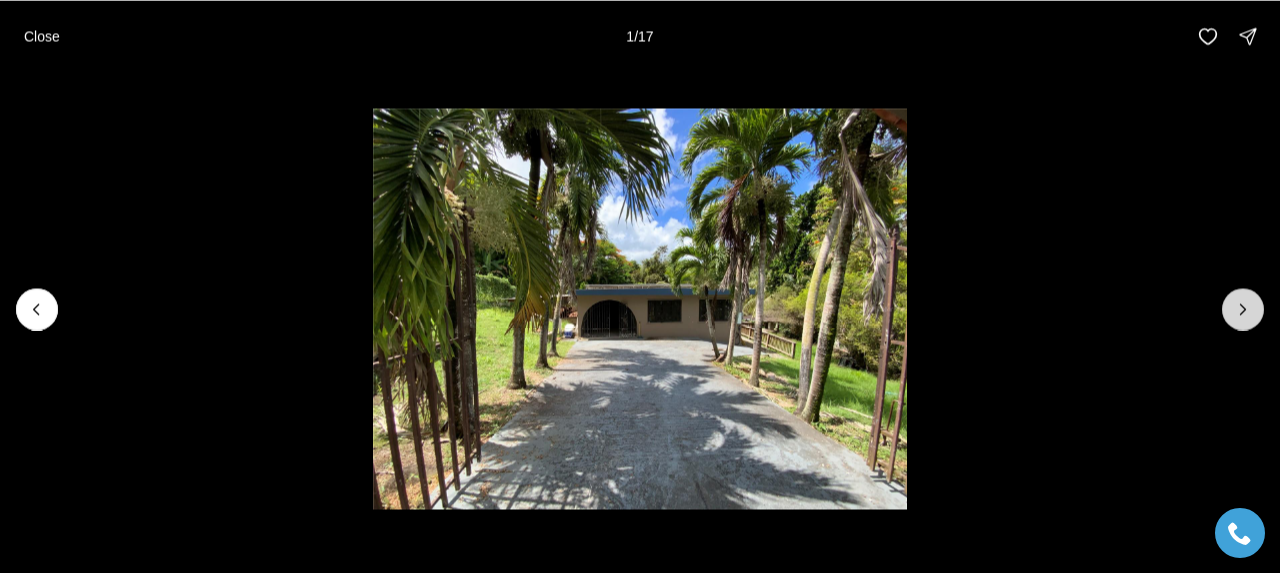 drag, startPoint x: 1239, startPoint y: 303, endPoint x: 1229, endPoint y: 301, distance: 10.198039 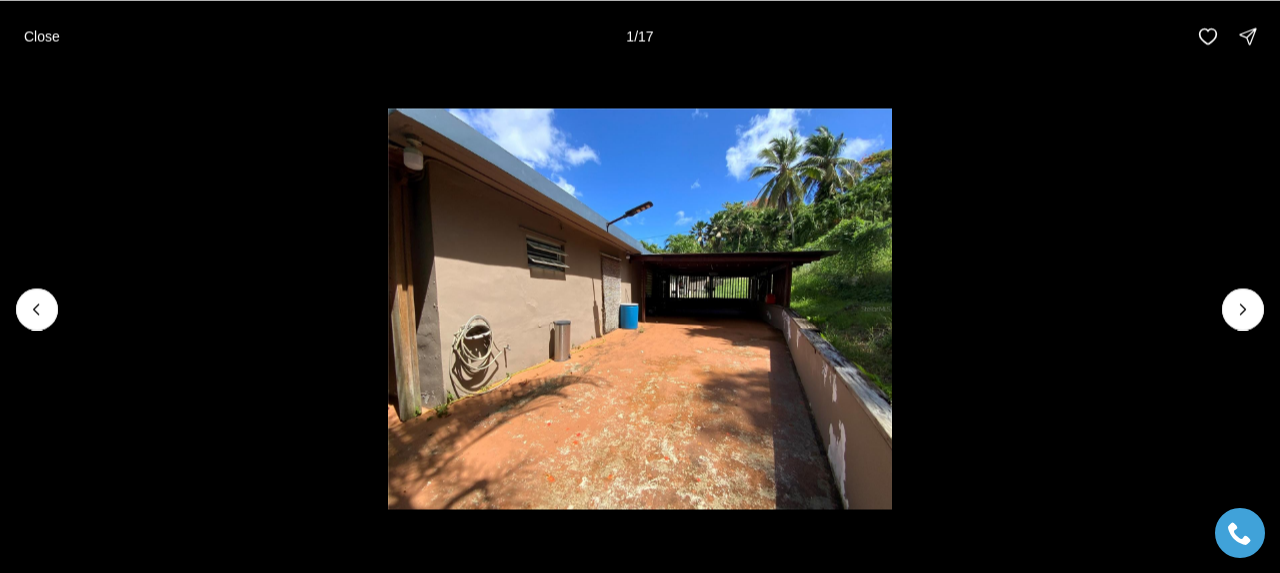 drag, startPoint x: 1172, startPoint y: 300, endPoint x: 1160, endPoint y: 300, distance: 12 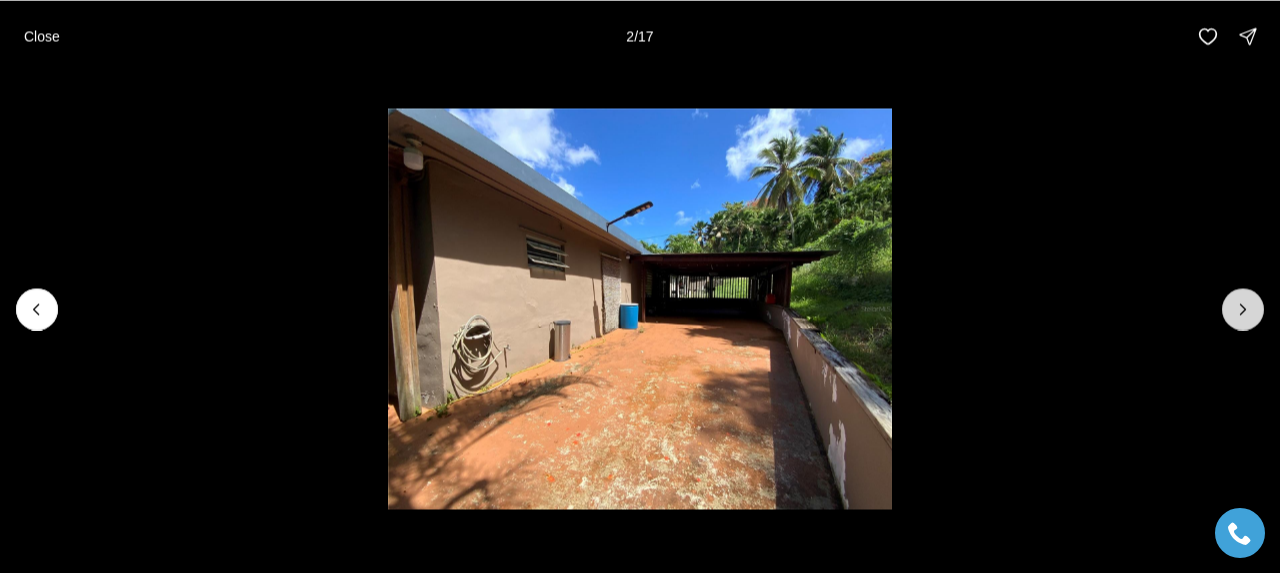 click at bounding box center [1243, 309] 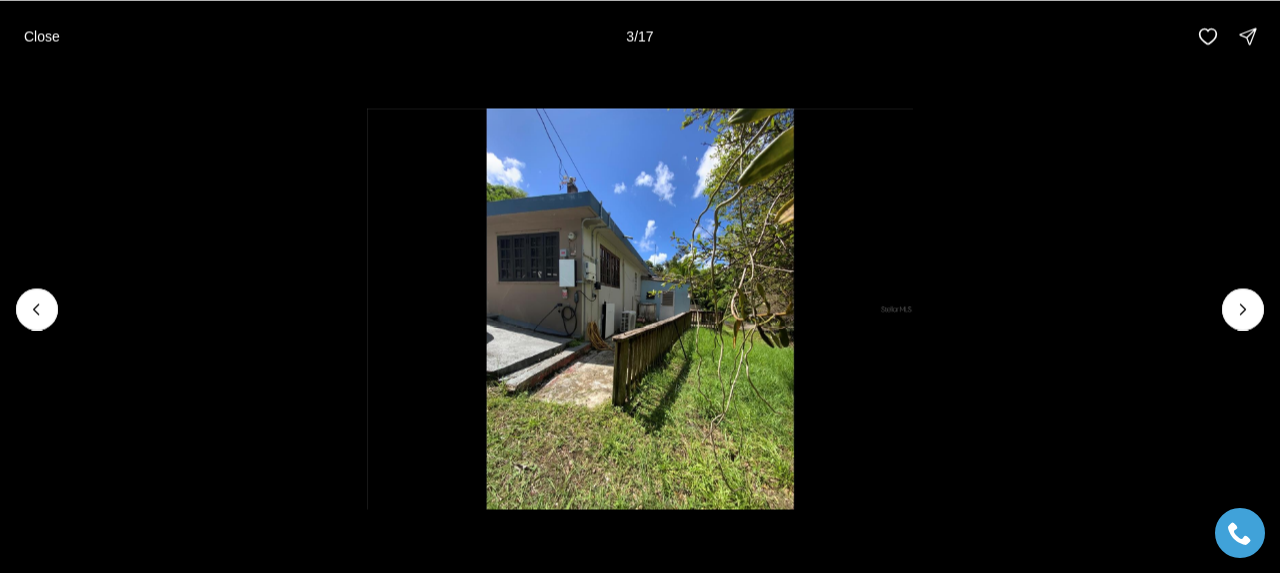 click at bounding box center (640, 308) 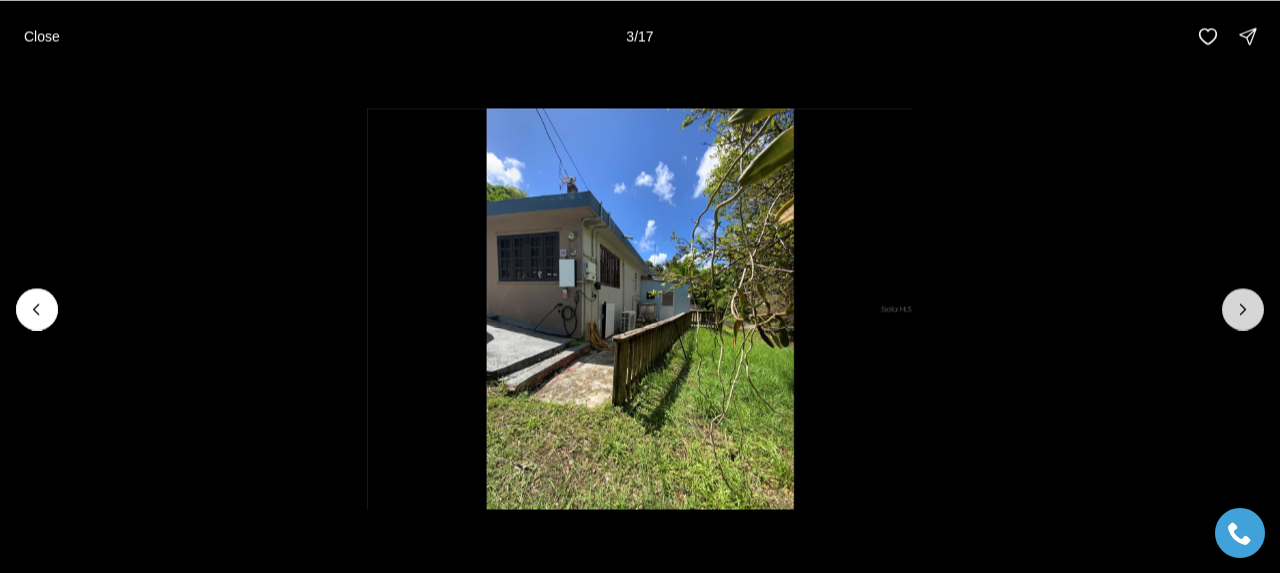 click 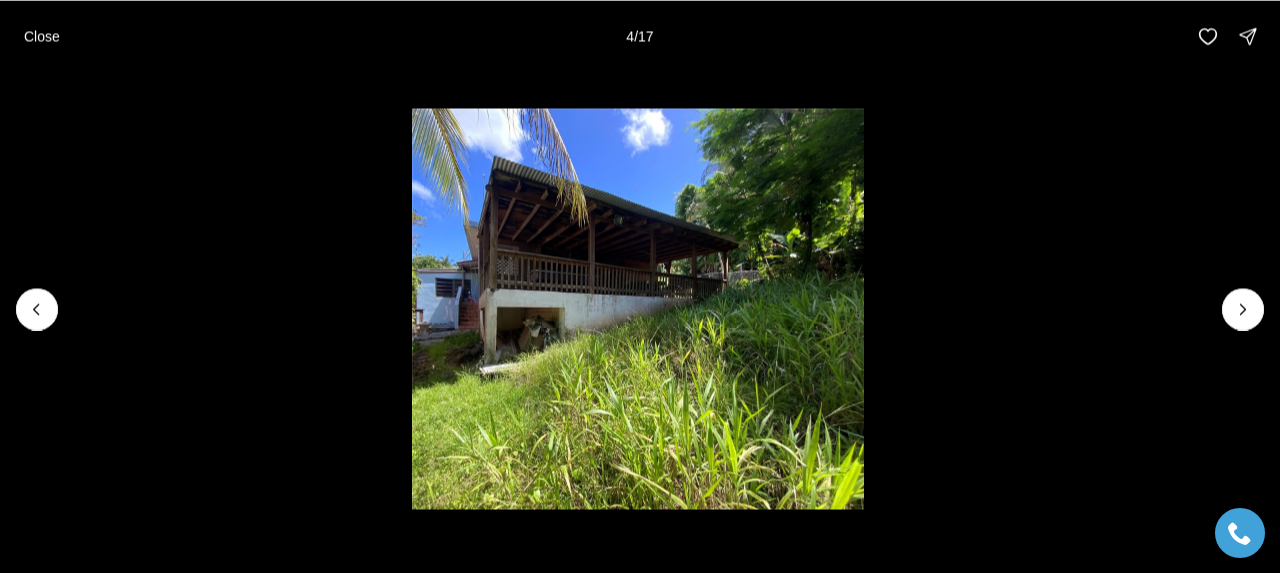 click at bounding box center (638, 308) 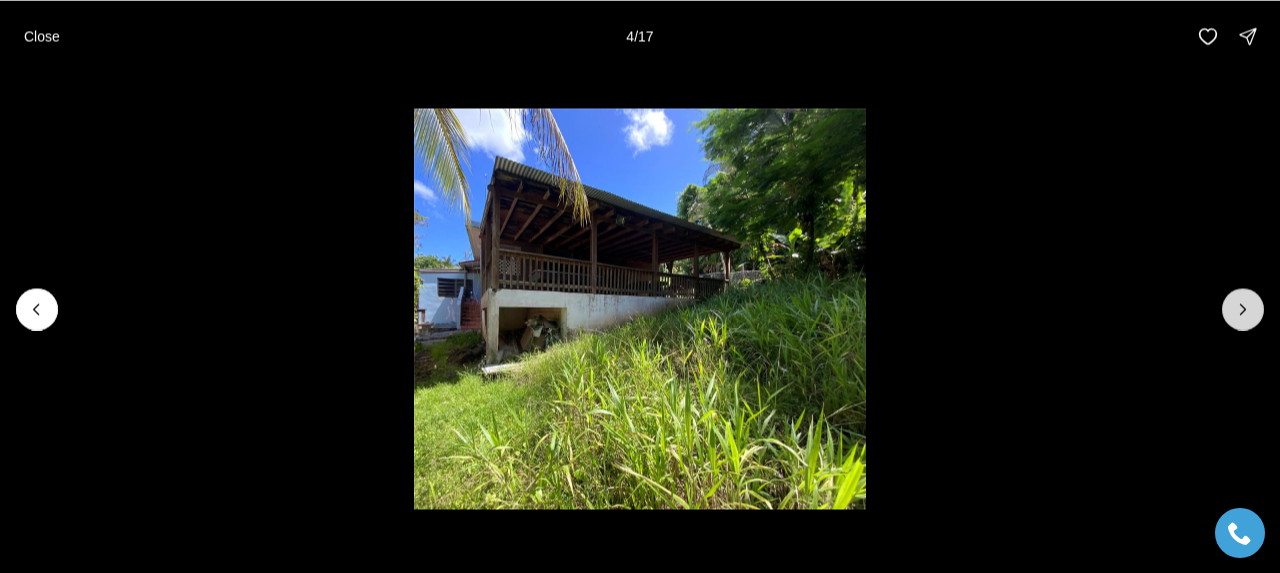 click 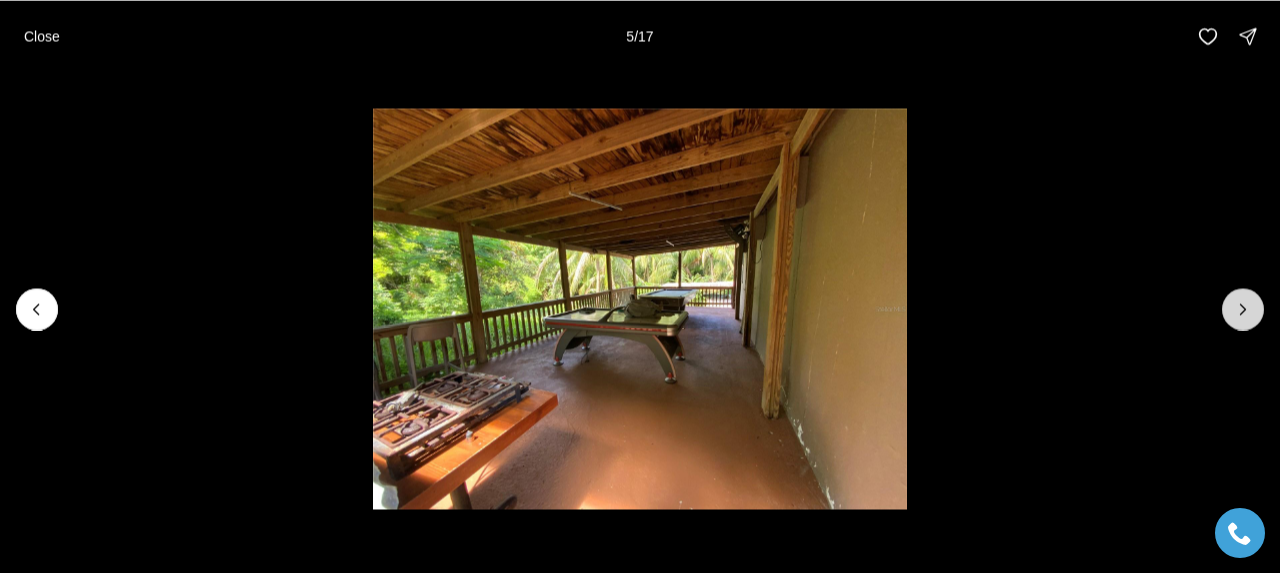 click at bounding box center [1243, 309] 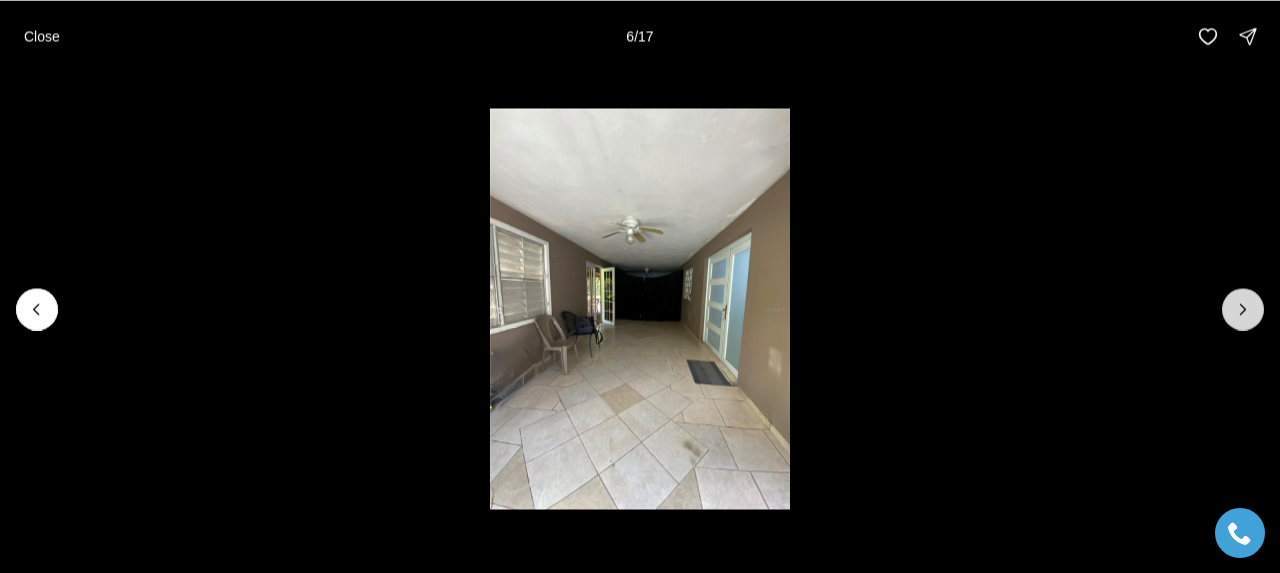 click at bounding box center [1243, 309] 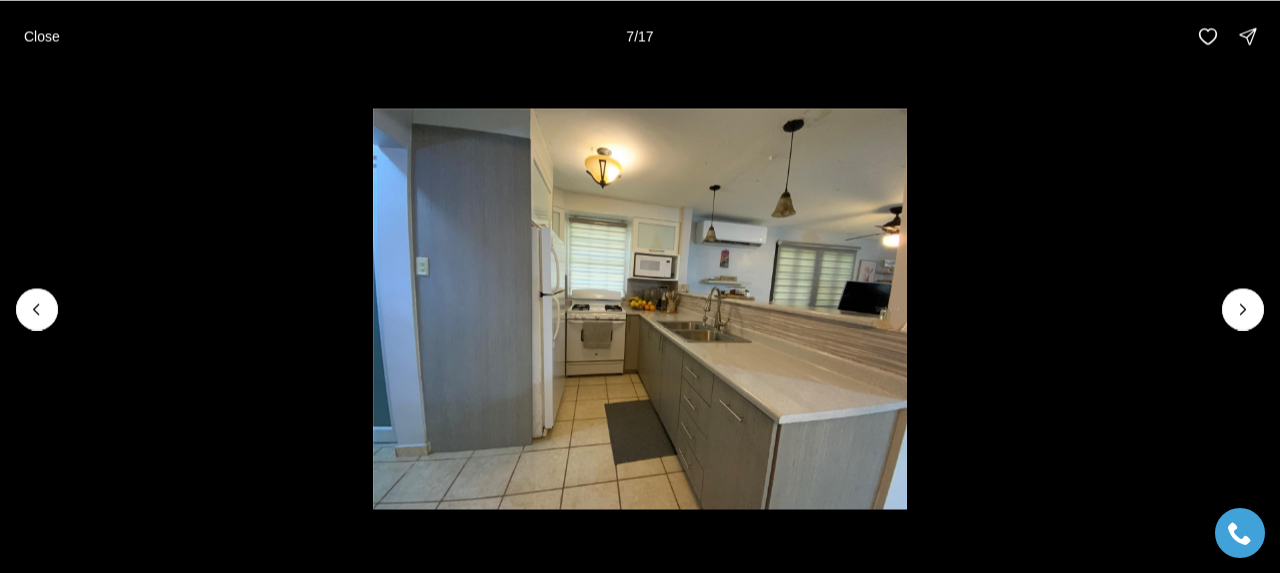 click at bounding box center [640, 308] 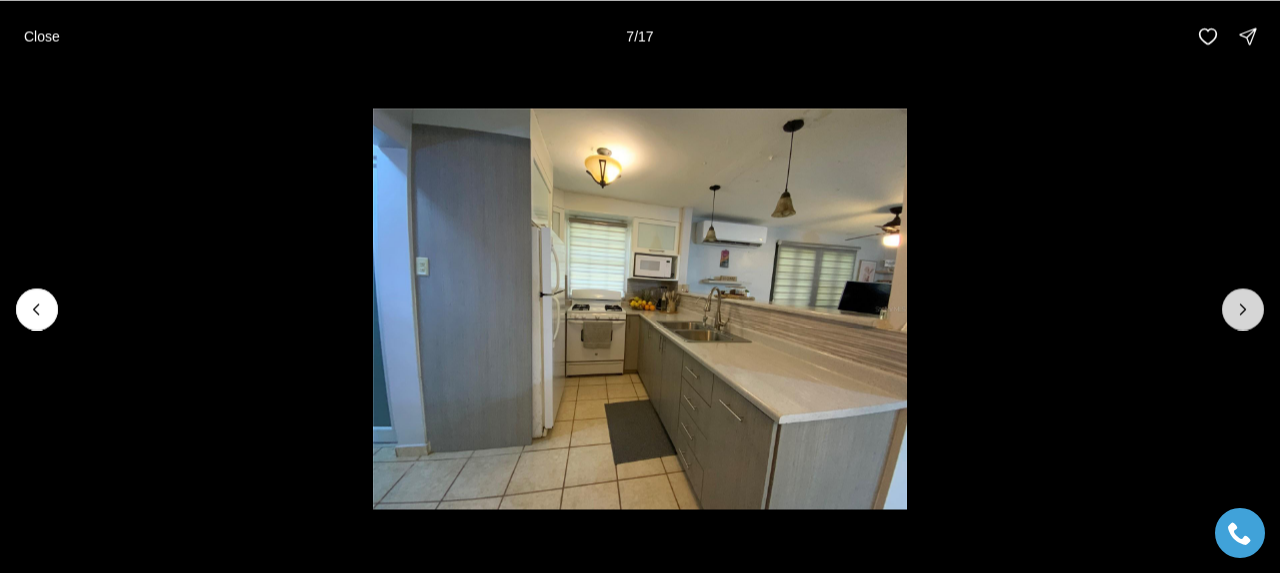 click at bounding box center (1243, 309) 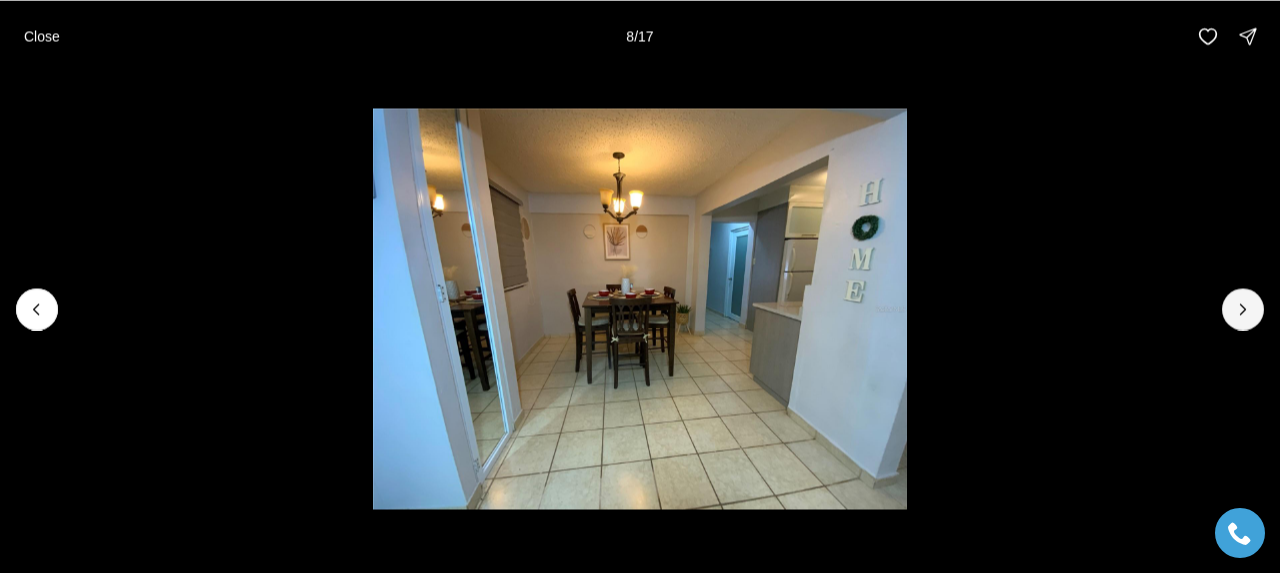 click at bounding box center [640, 308] 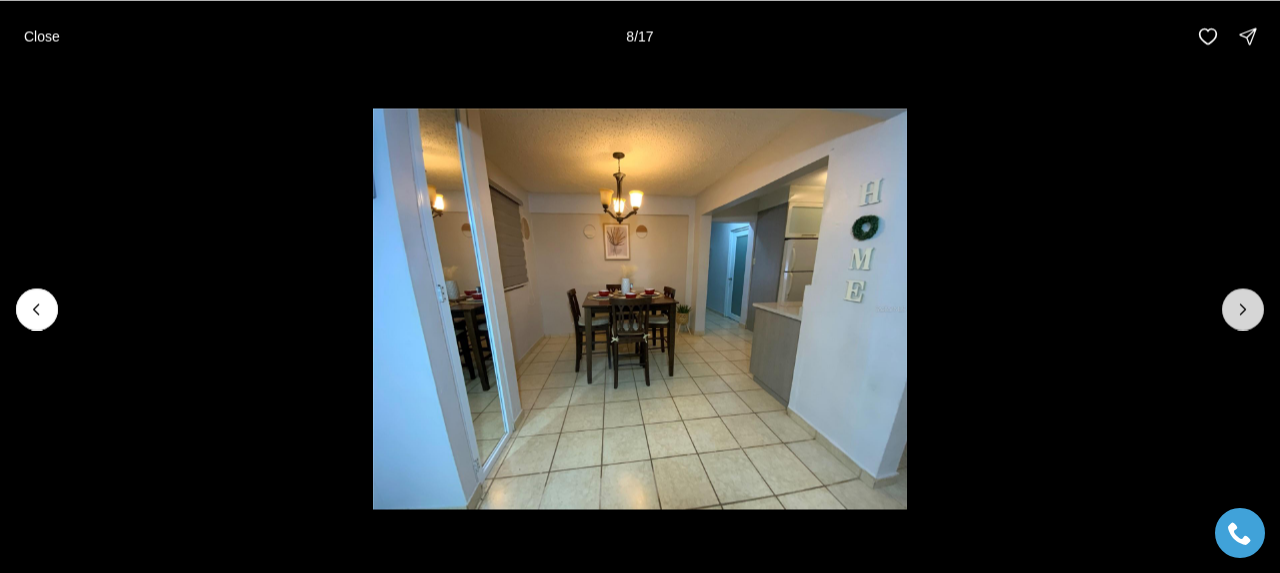 click 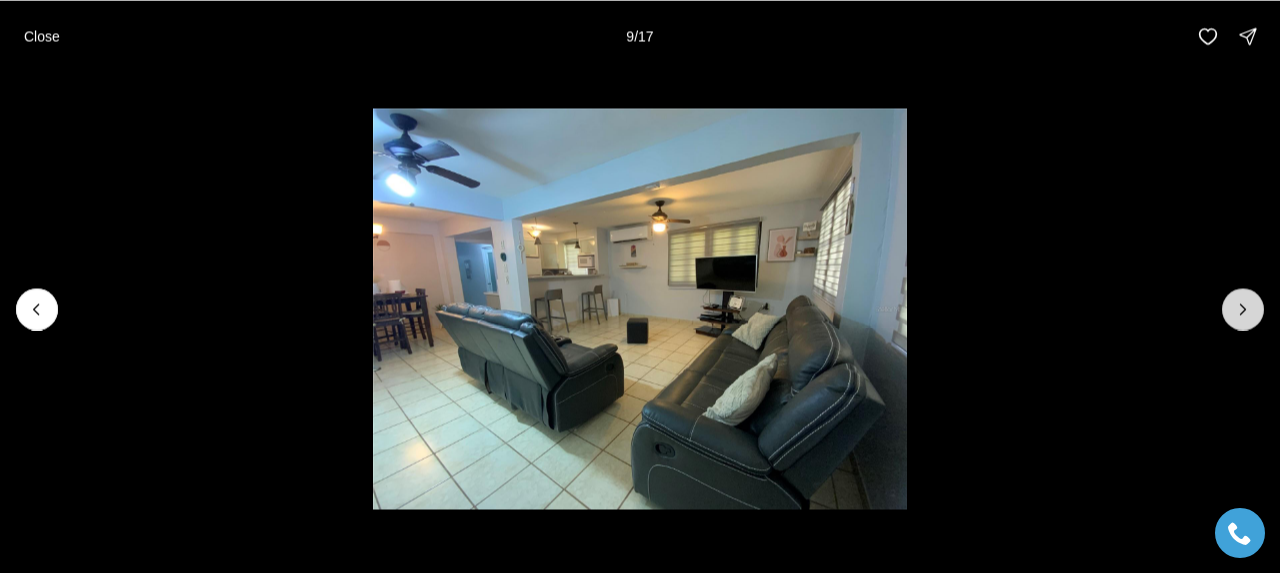 click at bounding box center (1243, 309) 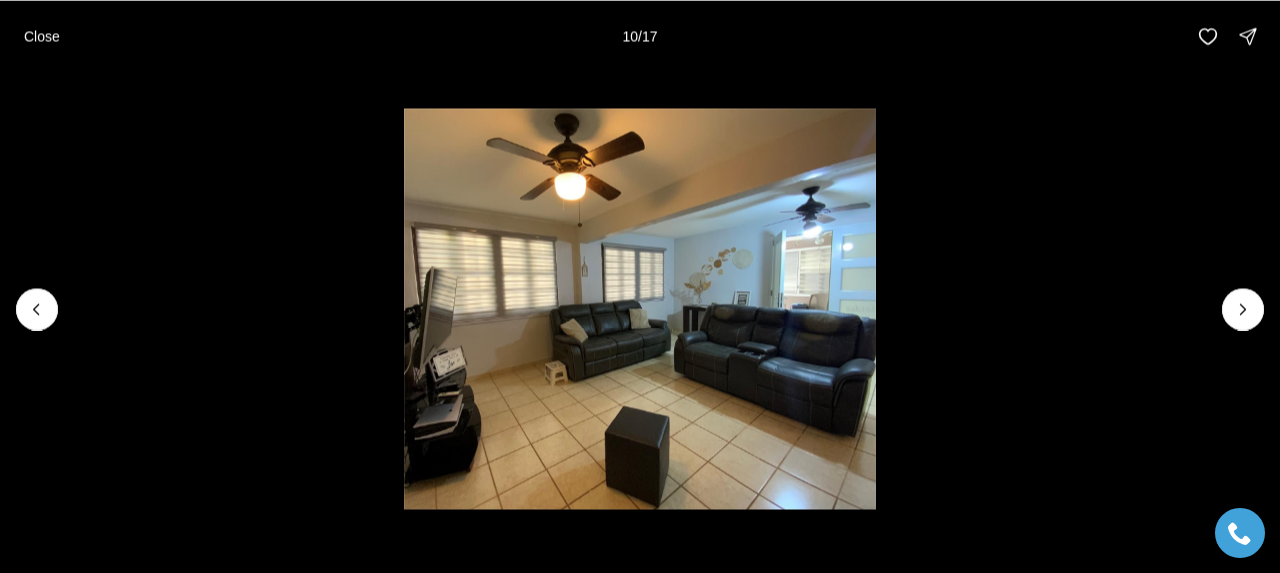 drag, startPoint x: 1225, startPoint y: 305, endPoint x: 763, endPoint y: 273, distance: 463.1069 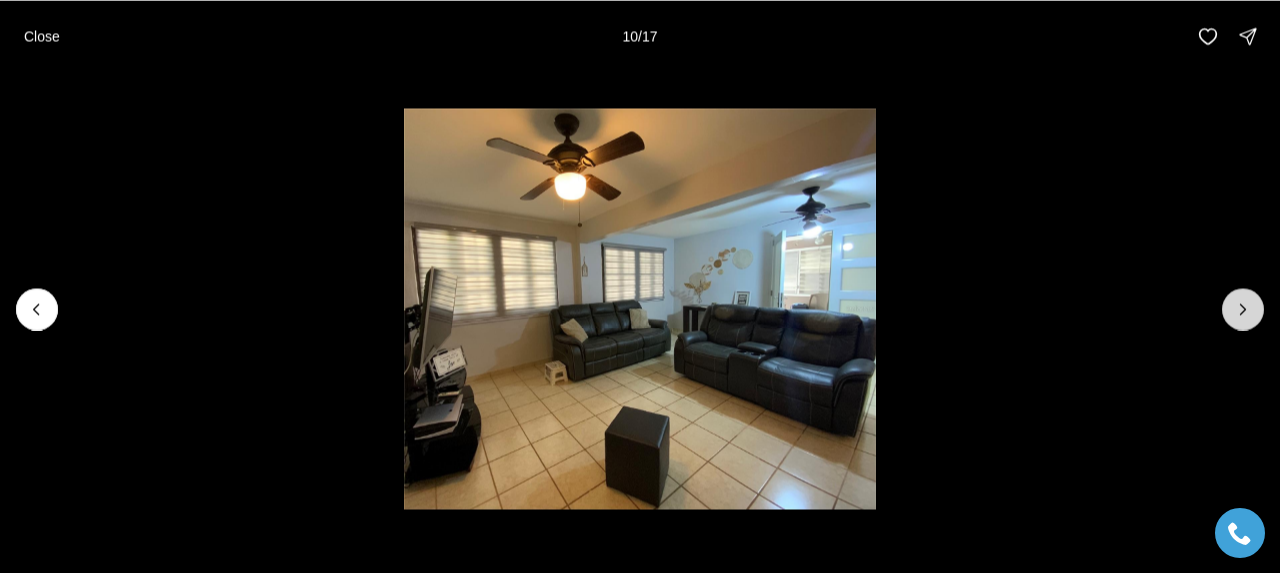 click 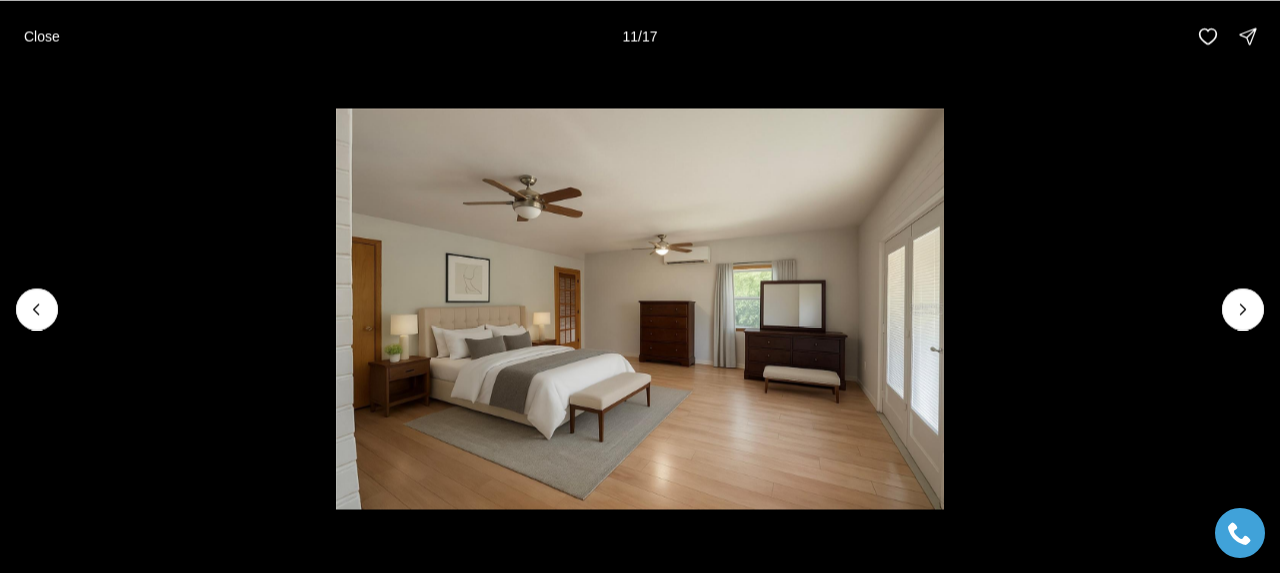 click at bounding box center (640, 308) 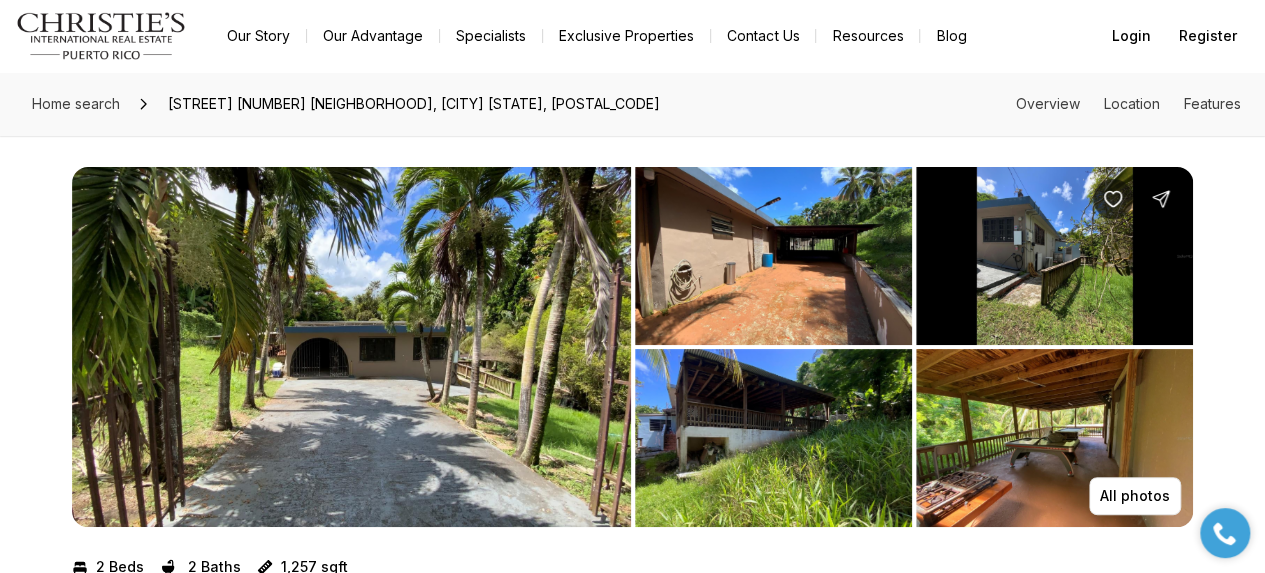 scroll, scrollTop: 0, scrollLeft: 0, axis: both 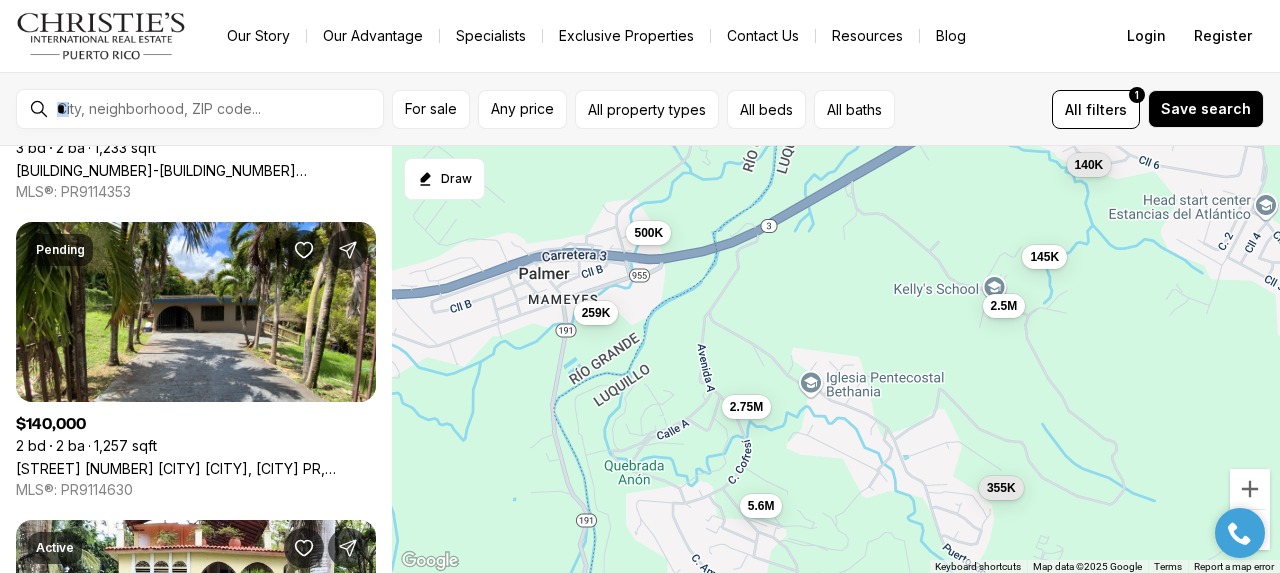click on "259K 140K 500K 2.75M 145K 2.5M 355K 5.6M" at bounding box center (836, 360) 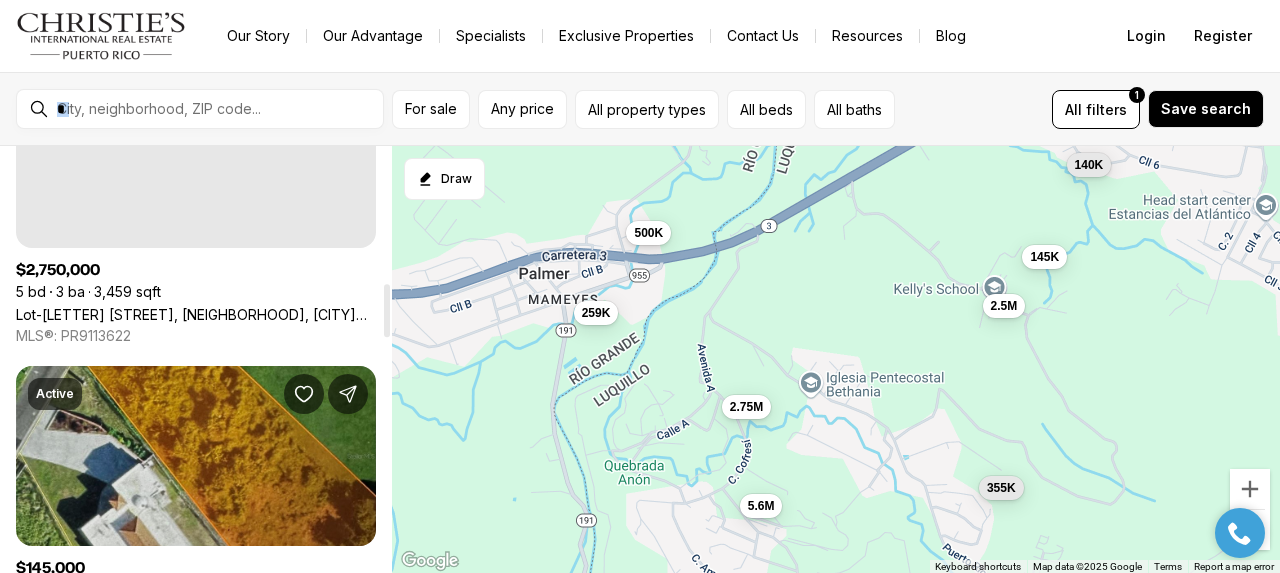 scroll, scrollTop: 900, scrollLeft: 0, axis: vertical 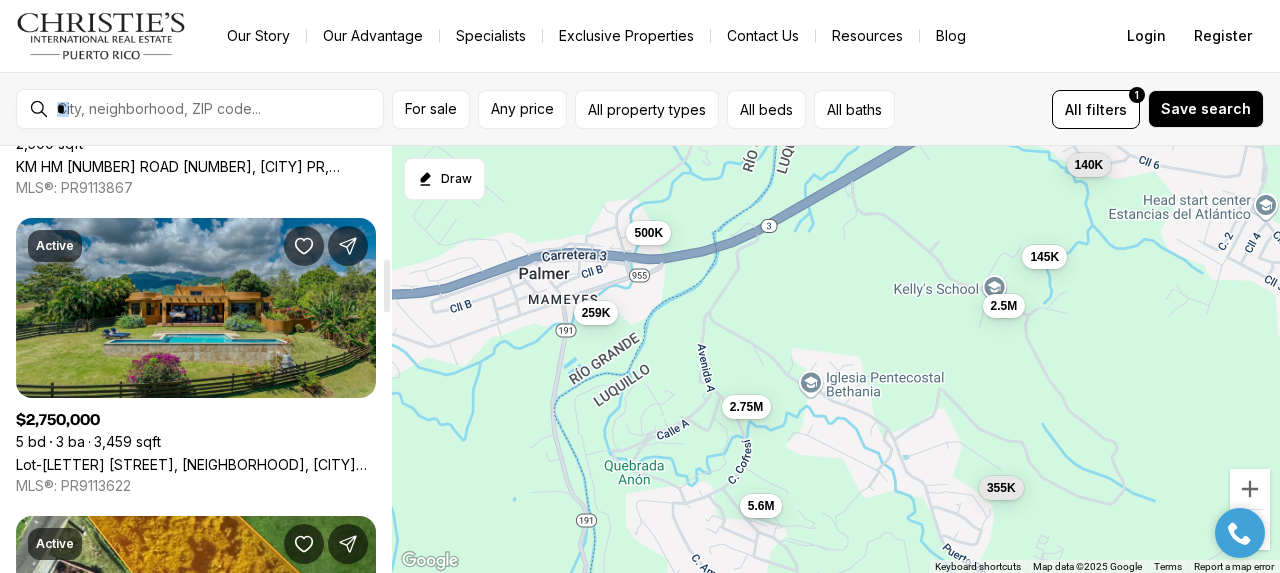 click on "Lot-A [STREET], [NEIGHBORHOOD] I, [CITY] [STATE], [POSTAL_CODE]" at bounding box center [196, 464] 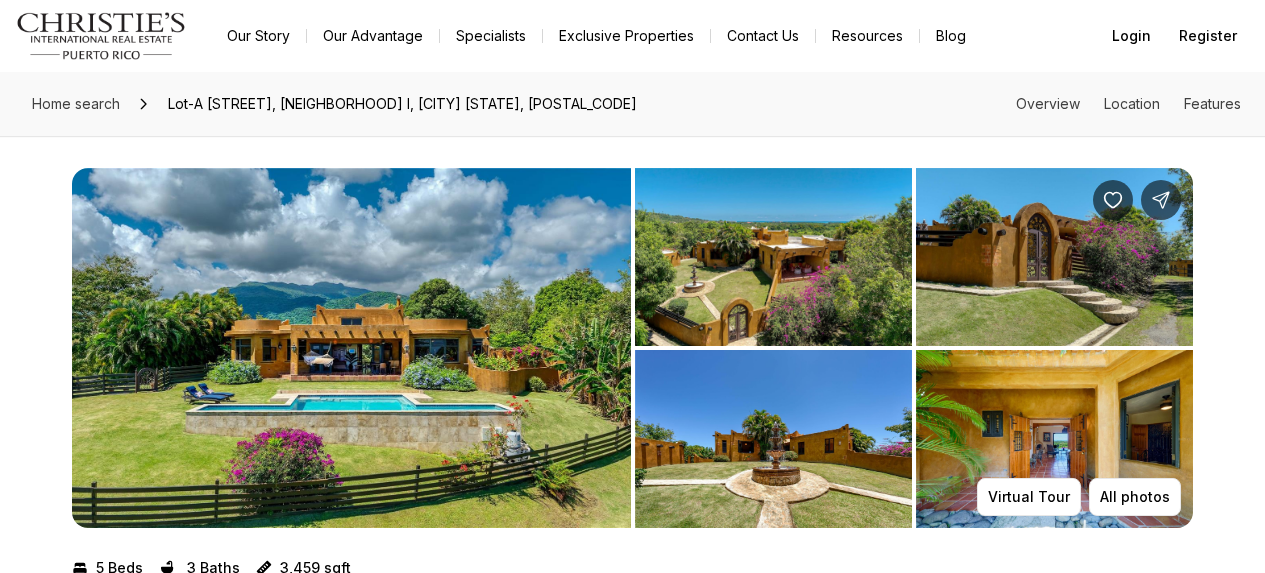 scroll, scrollTop: 0, scrollLeft: 0, axis: both 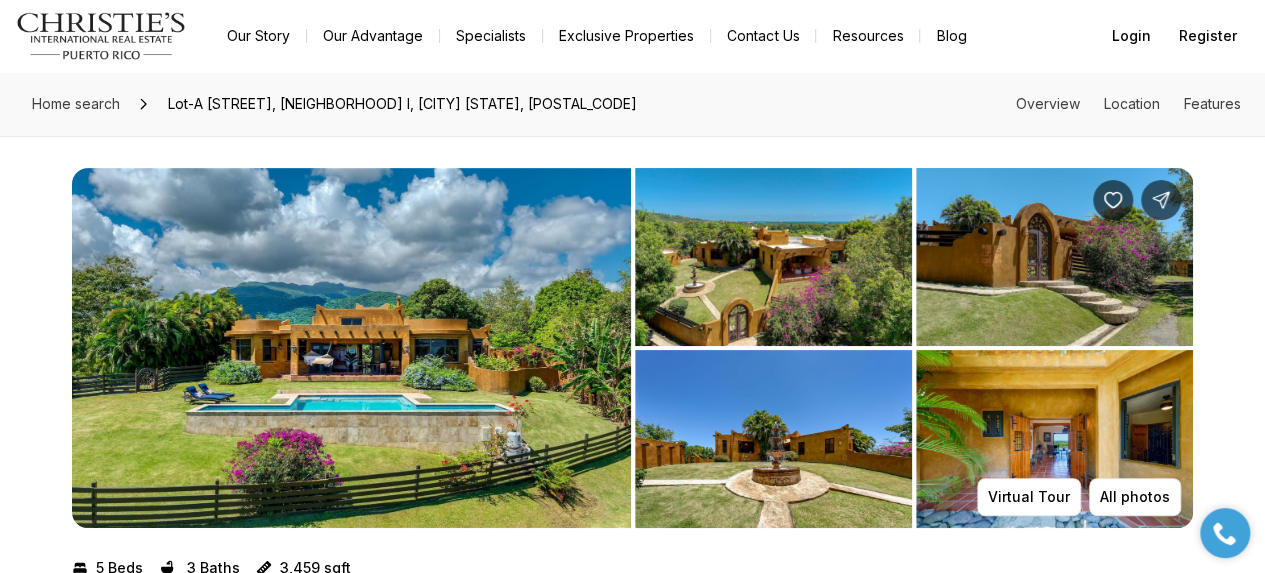 click at bounding box center [351, 348] 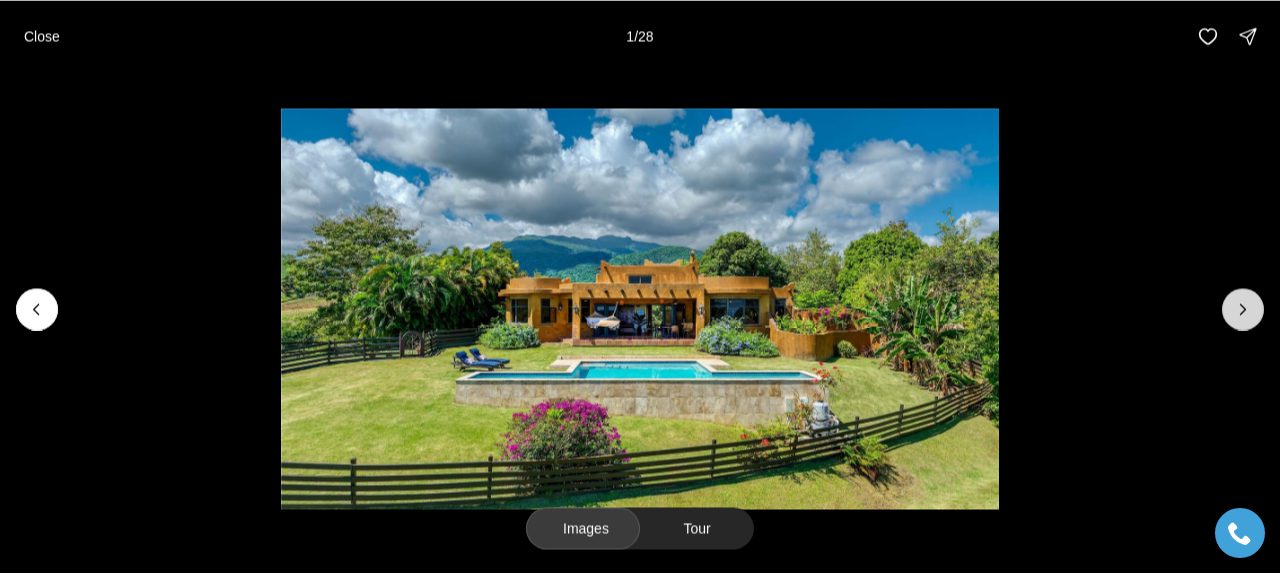 click 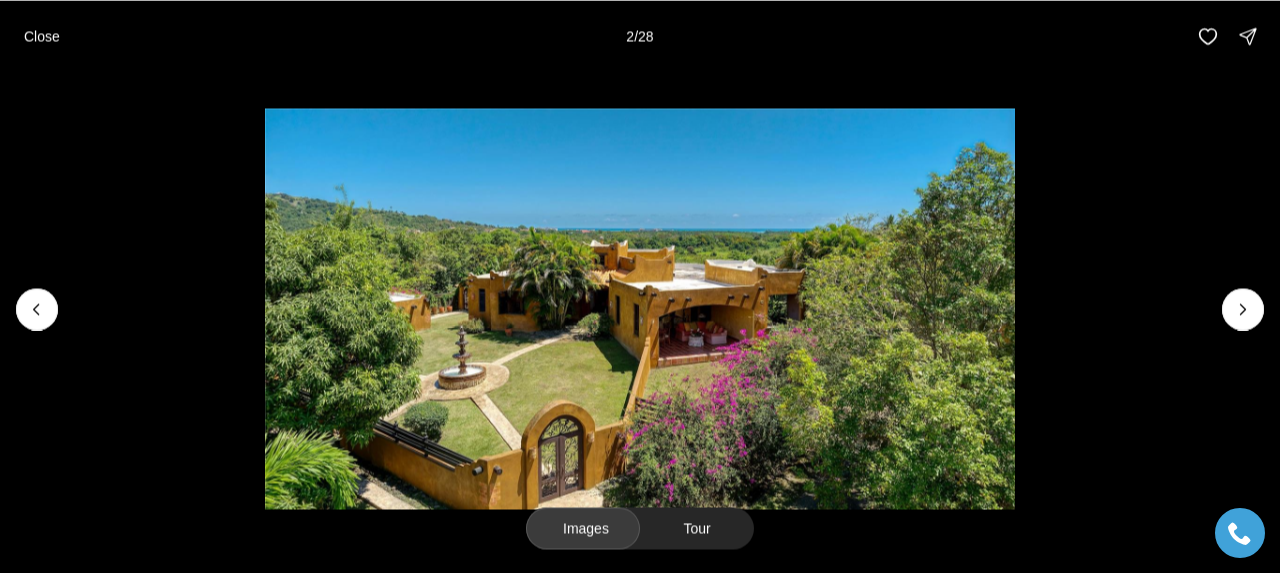 click at bounding box center (640, 308) 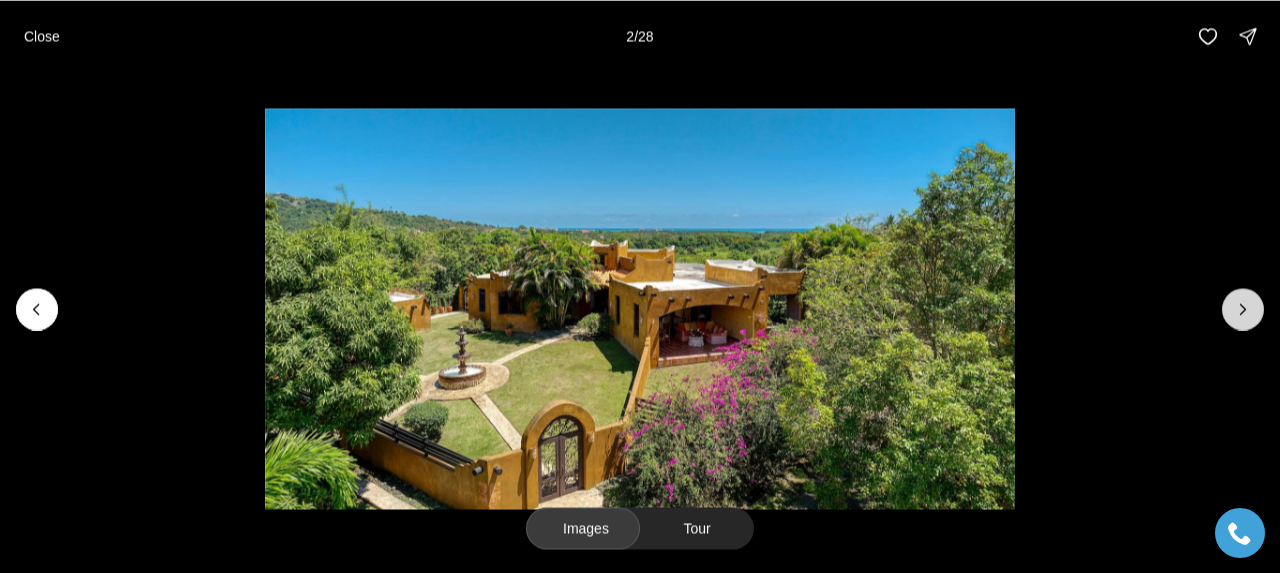 click at bounding box center (1243, 309) 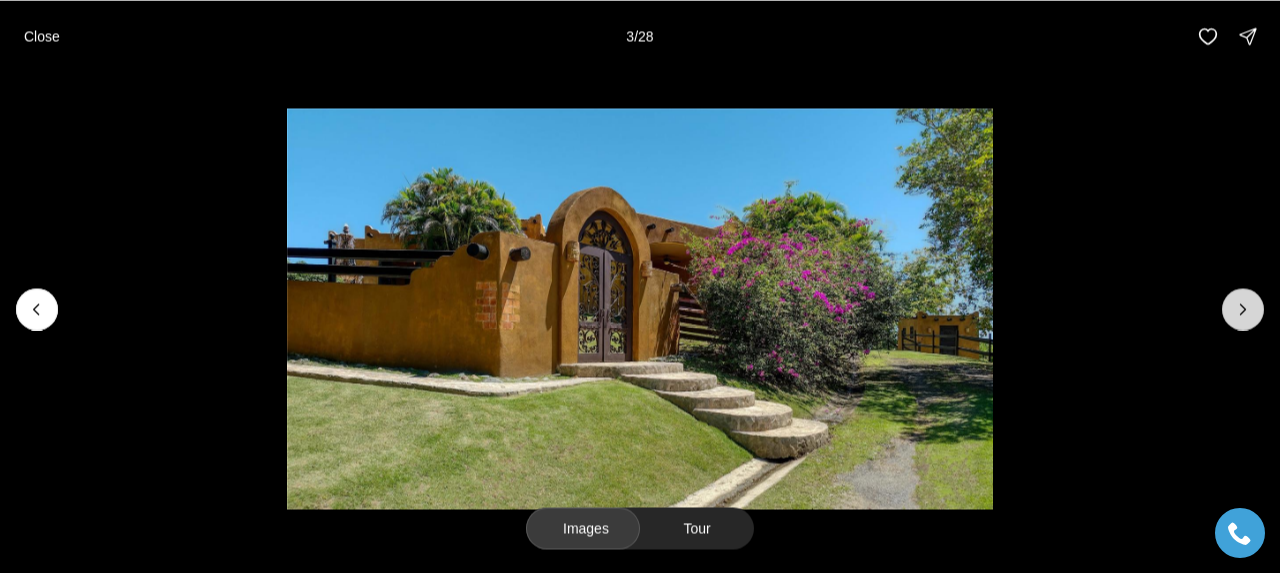 click 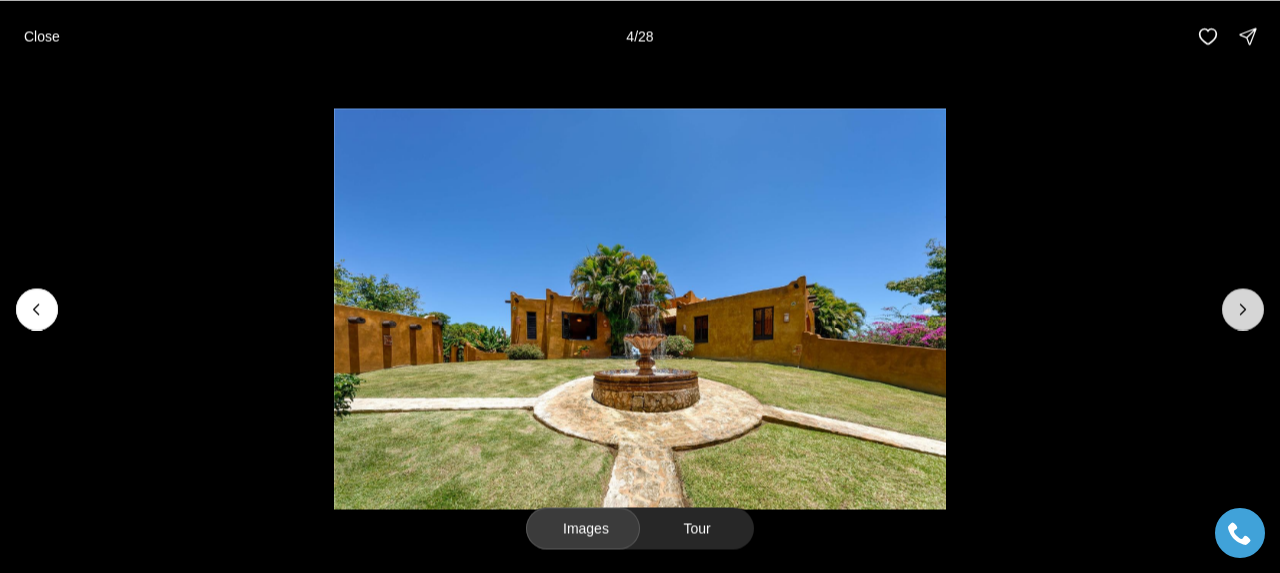 click at bounding box center [1243, 309] 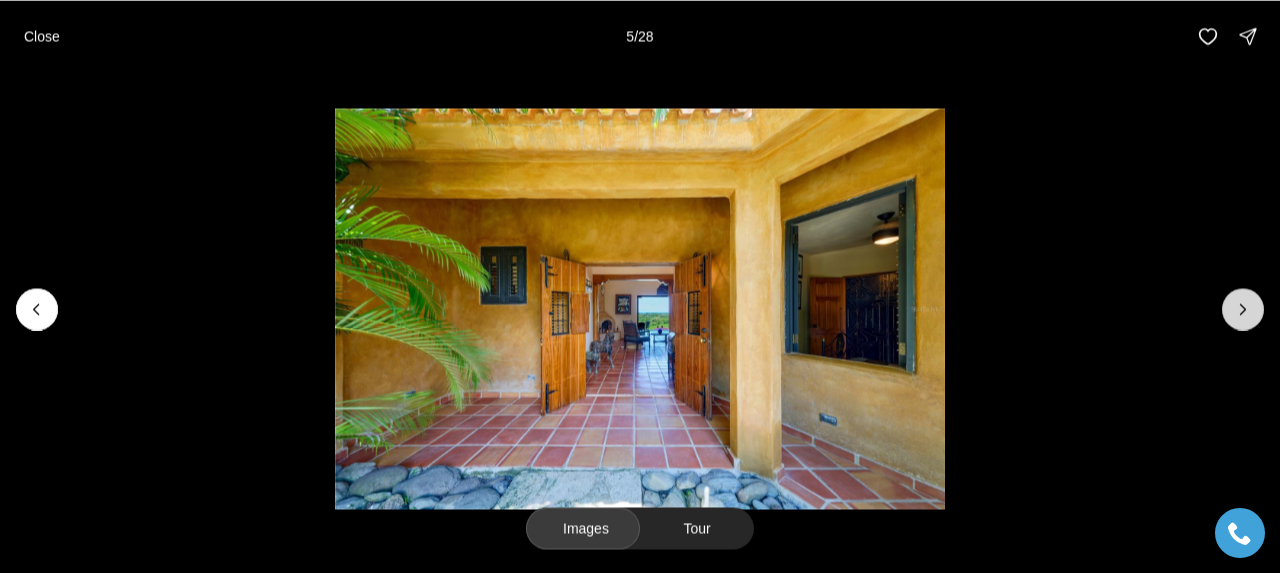 click at bounding box center [1243, 309] 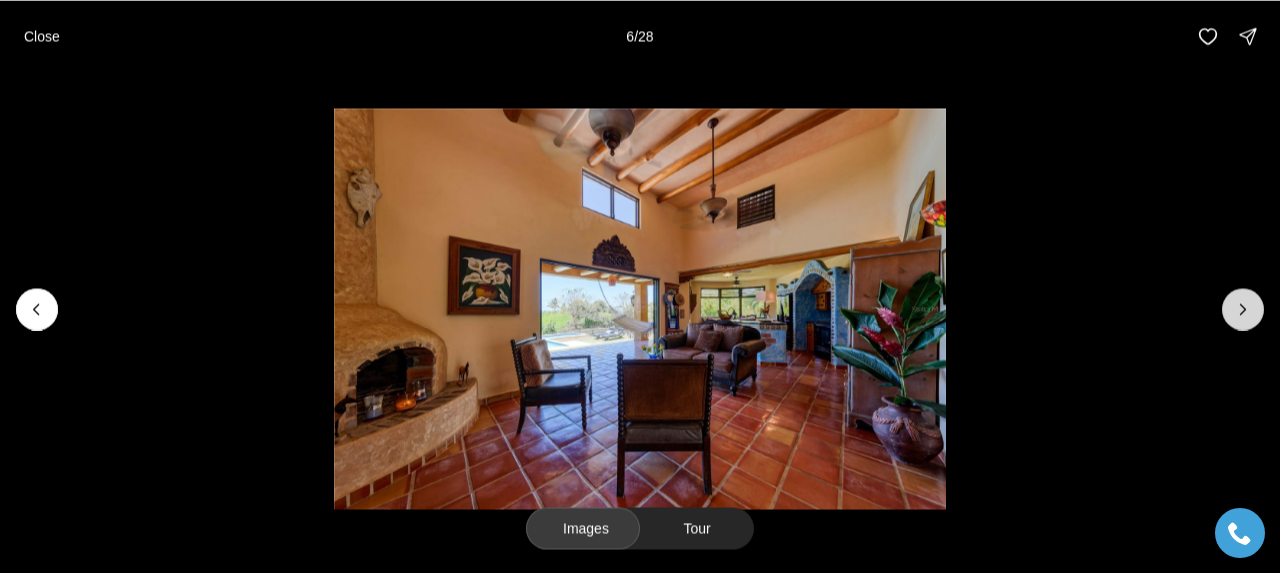 click 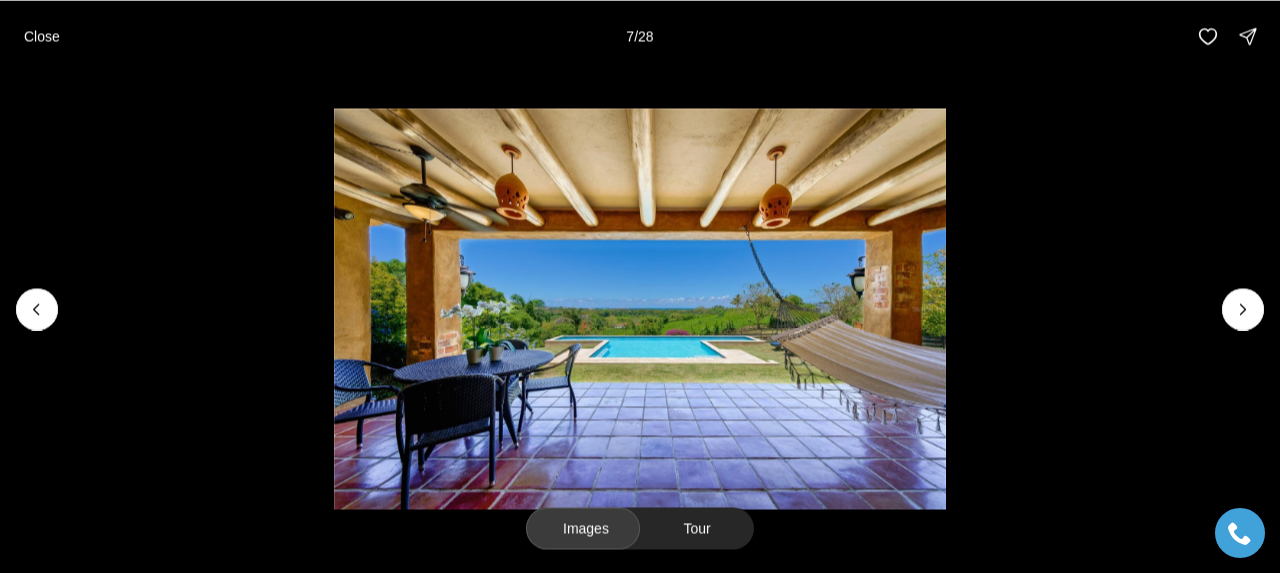 drag, startPoint x: 1216, startPoint y: 312, endPoint x: 759, endPoint y: 277, distance: 458.33832 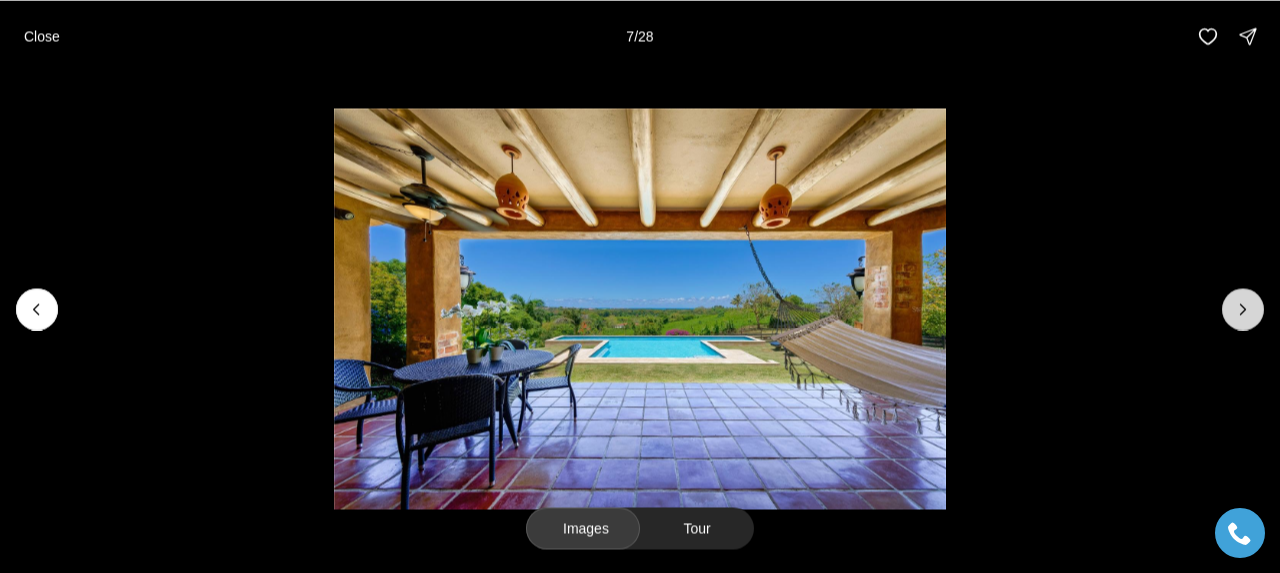 click 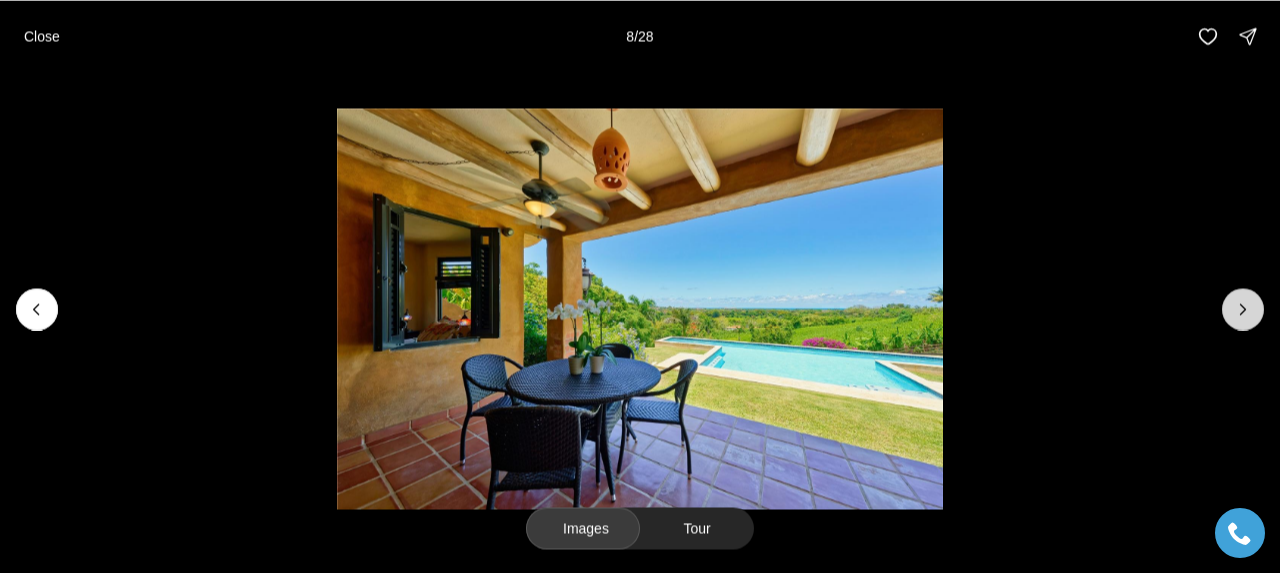 click at bounding box center [1243, 309] 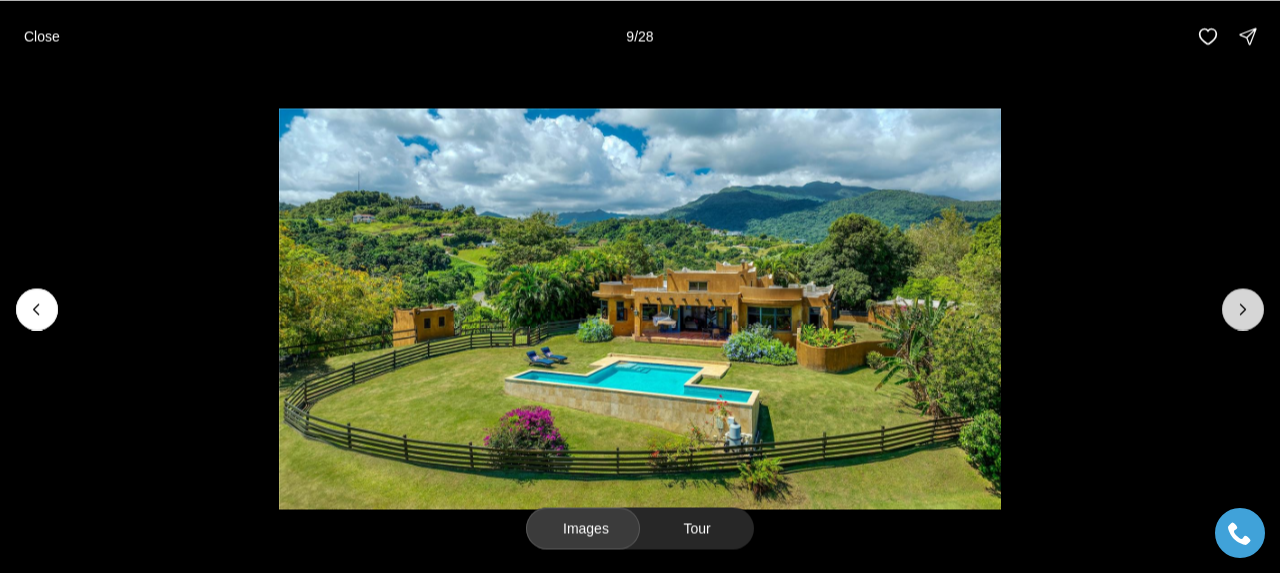 click at bounding box center [1243, 309] 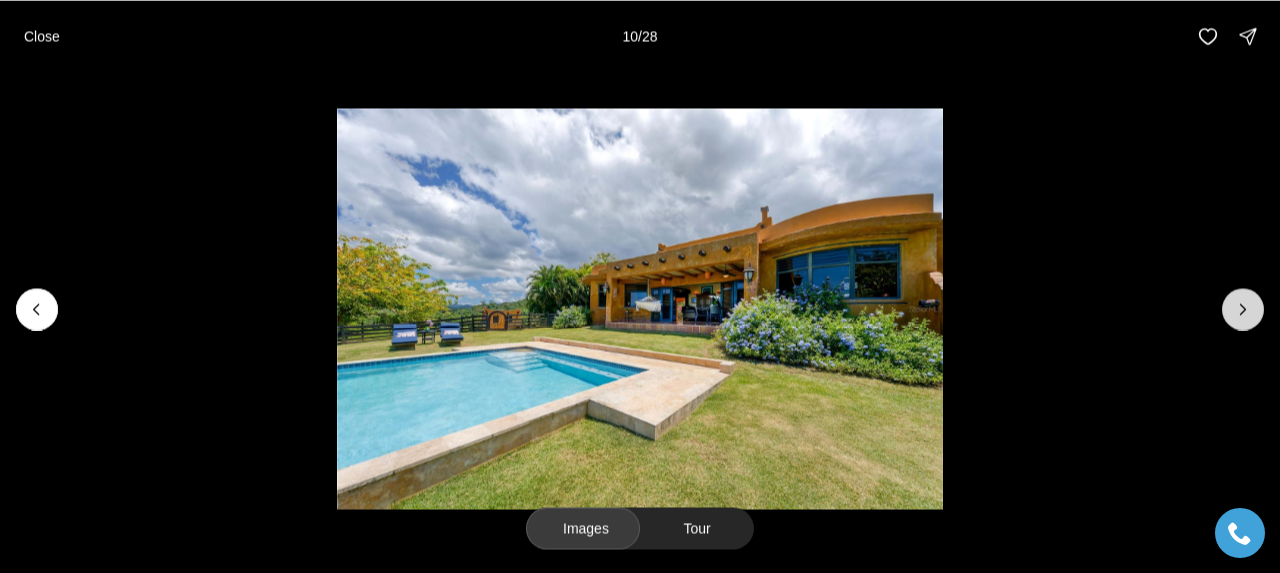 click at bounding box center [1243, 309] 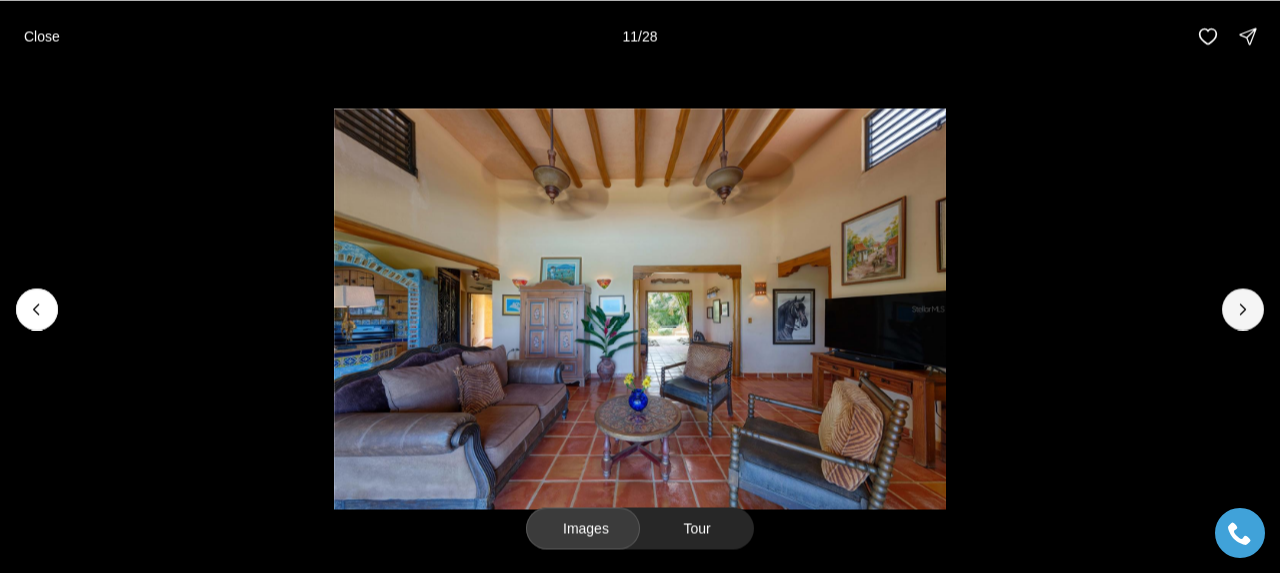 click at bounding box center (640, 308) 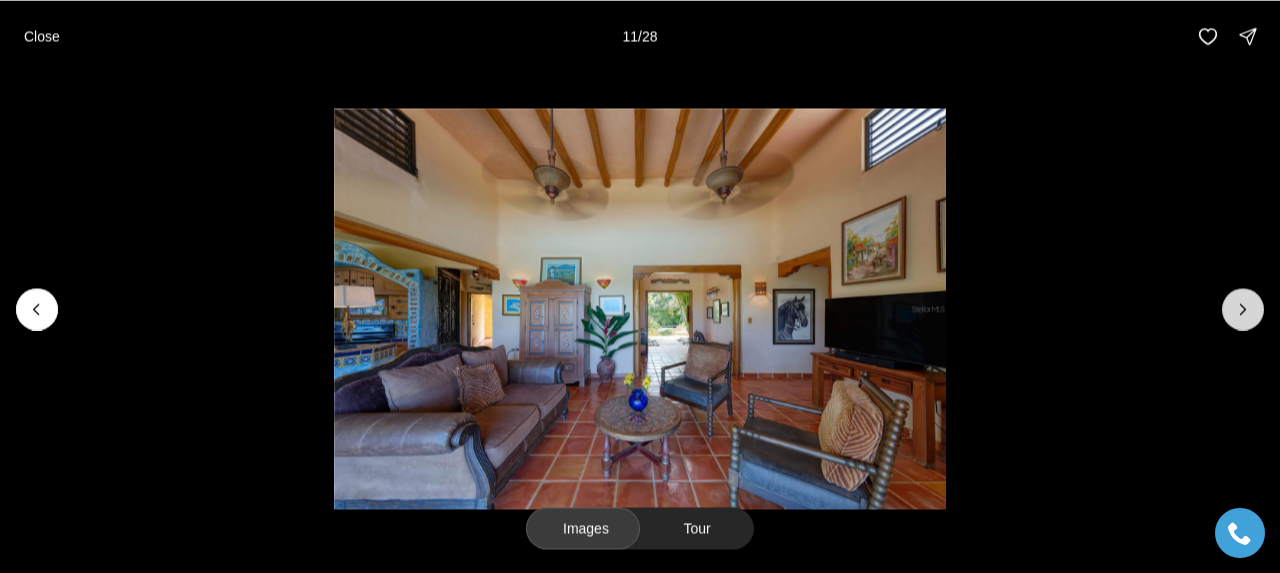 click 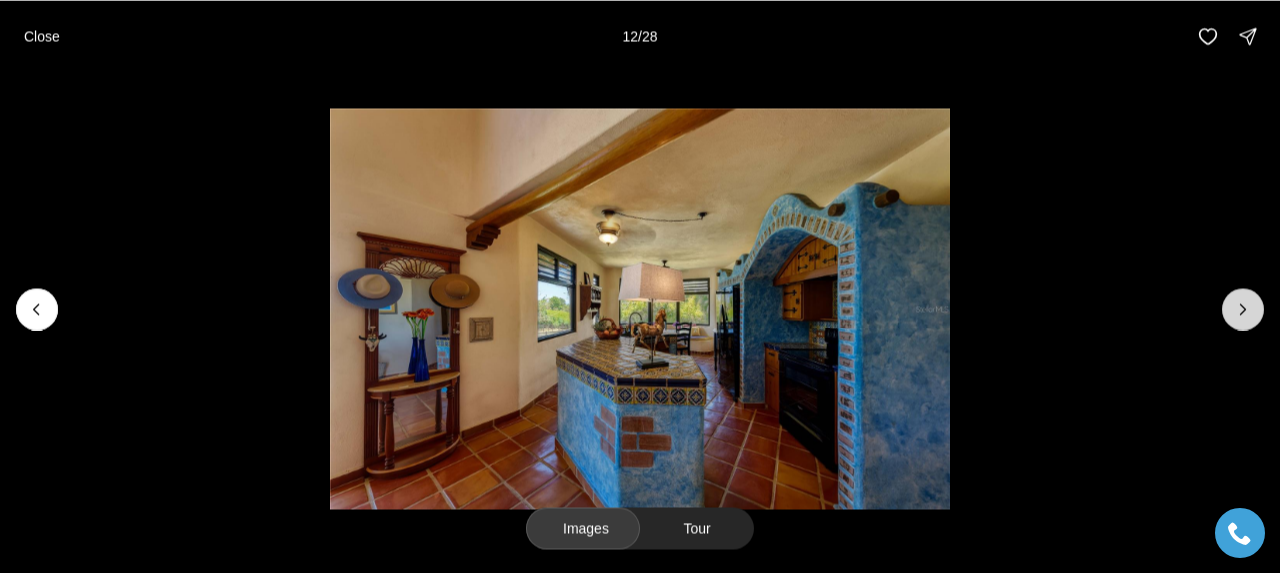 click 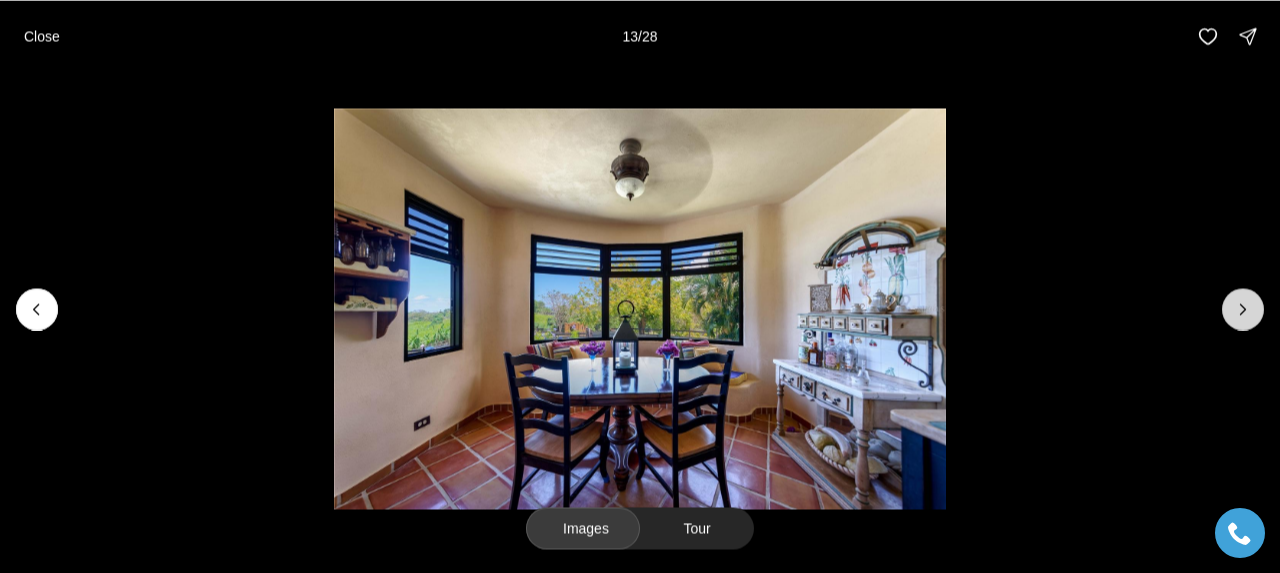 click at bounding box center (1243, 309) 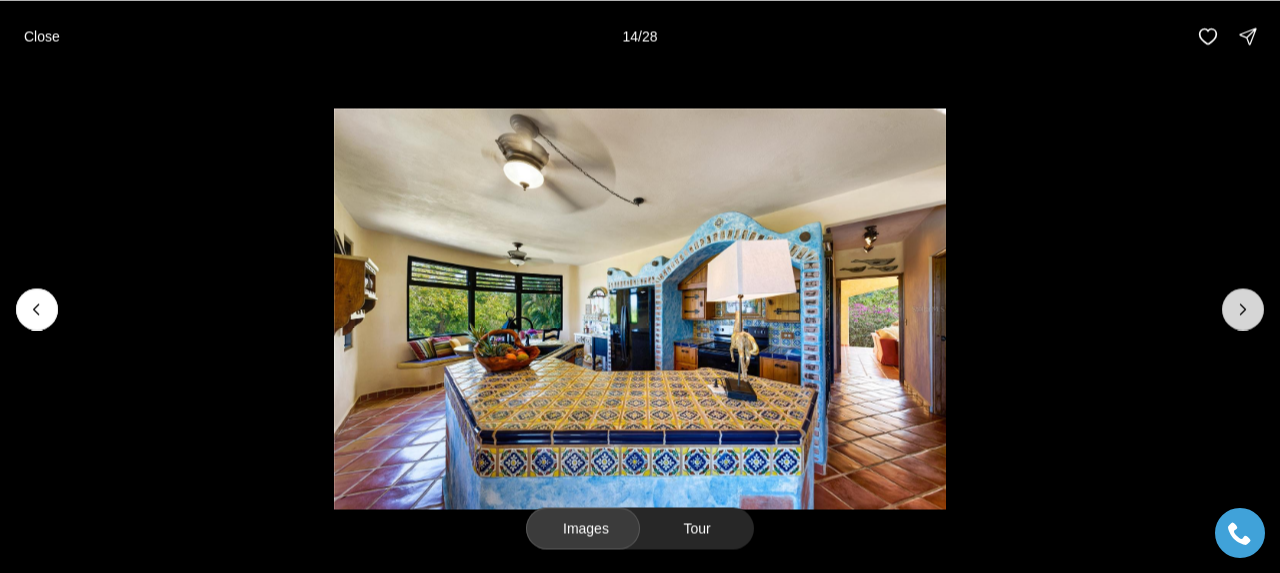 click 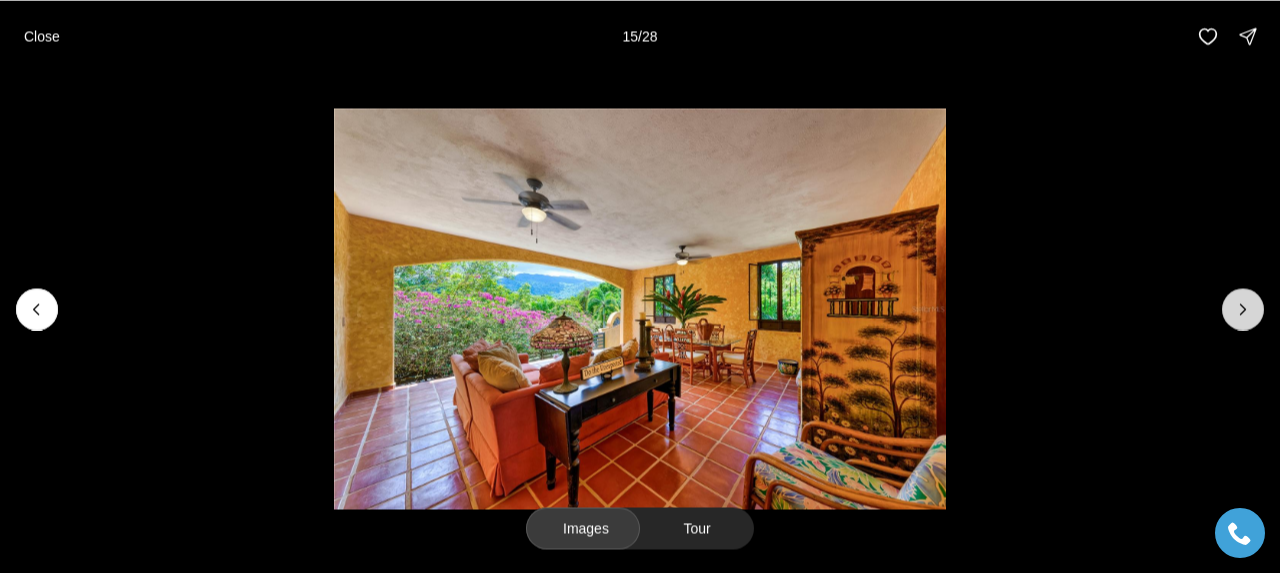click 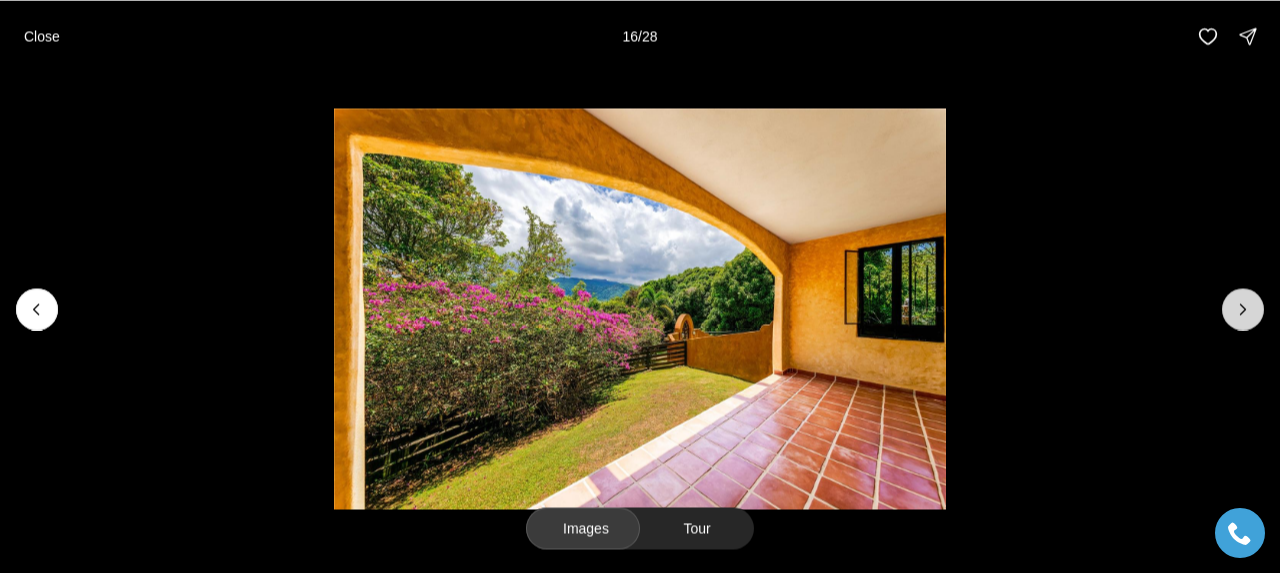 click 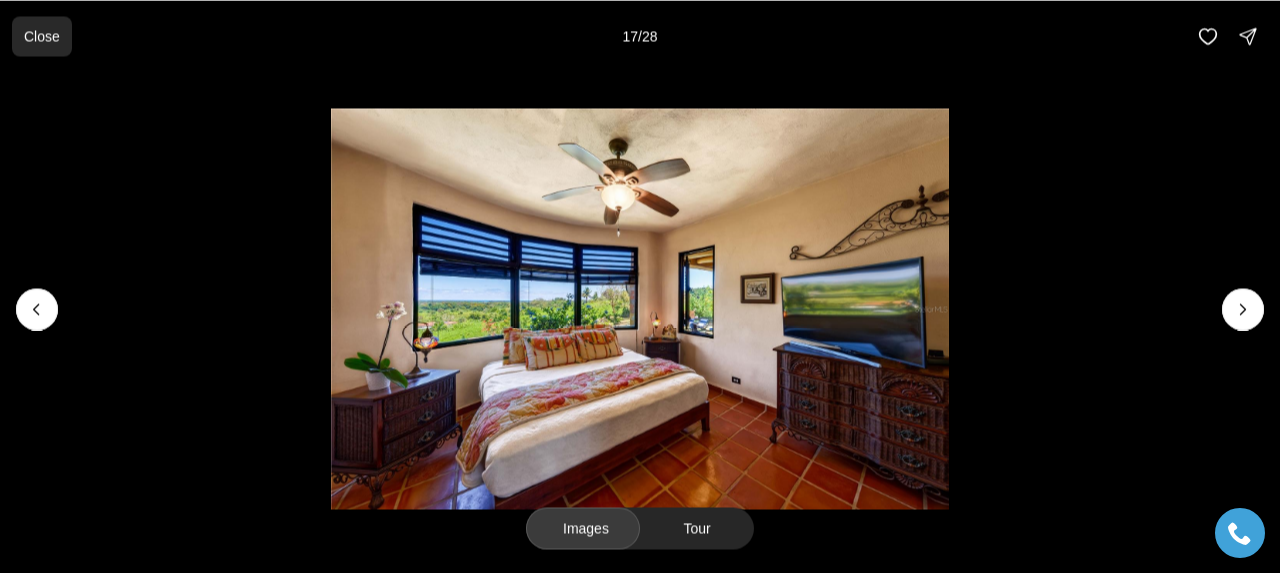 click on "Close" at bounding box center [42, 36] 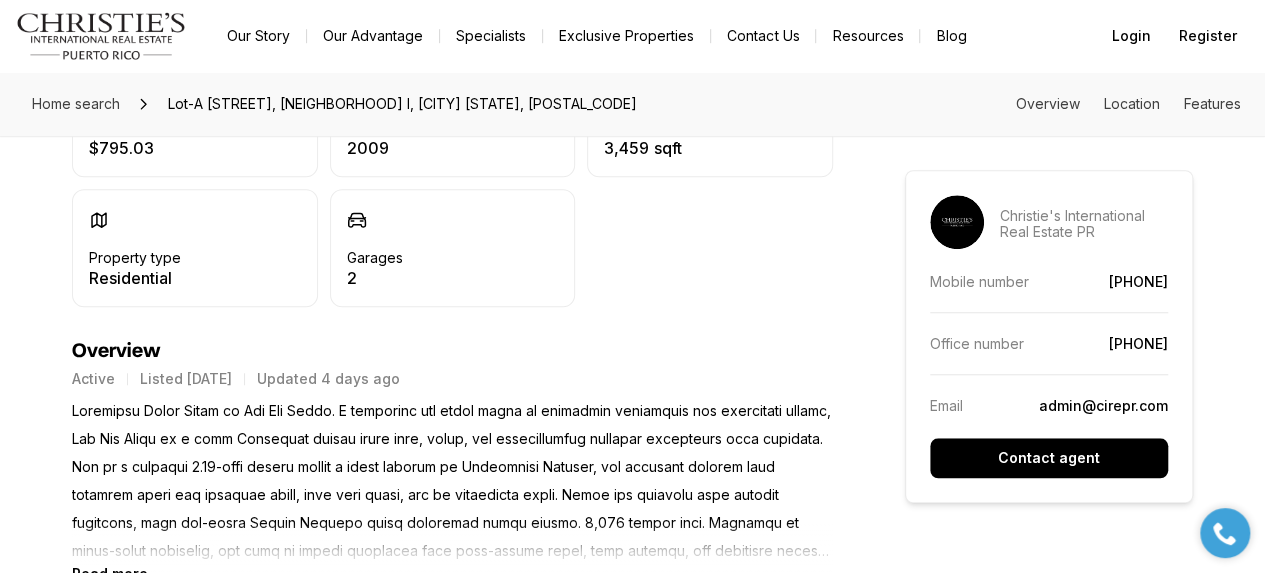 scroll, scrollTop: 400, scrollLeft: 0, axis: vertical 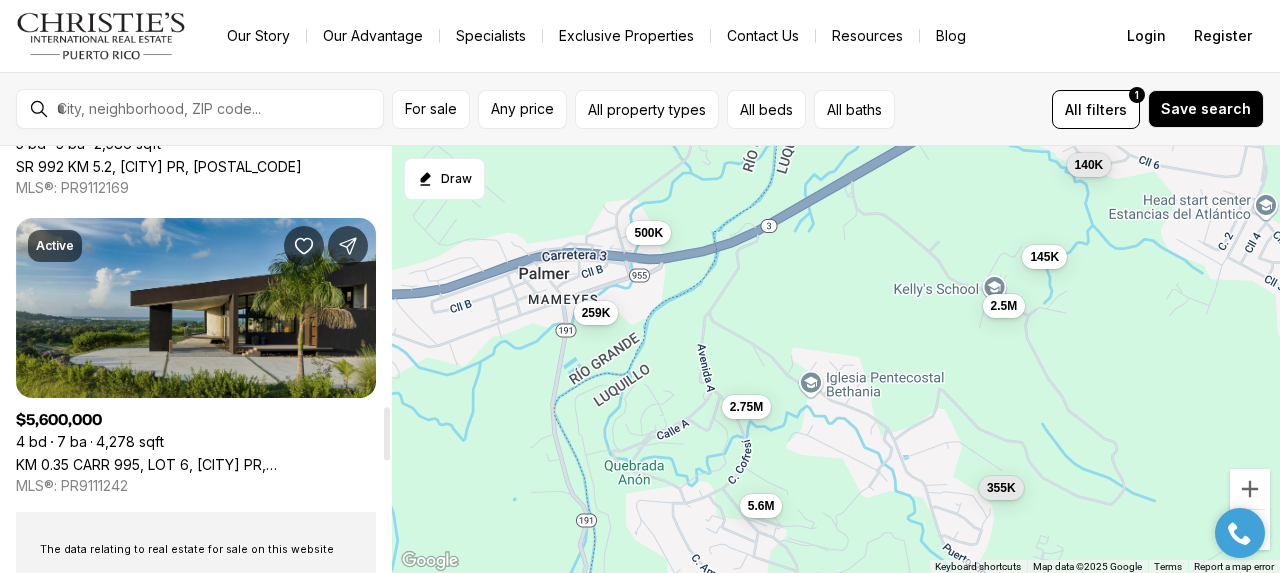 click on "KM 0.35 CARR 995, LOT 6, [CITY] PR, [POSTAL_CODE]" at bounding box center (196, 464) 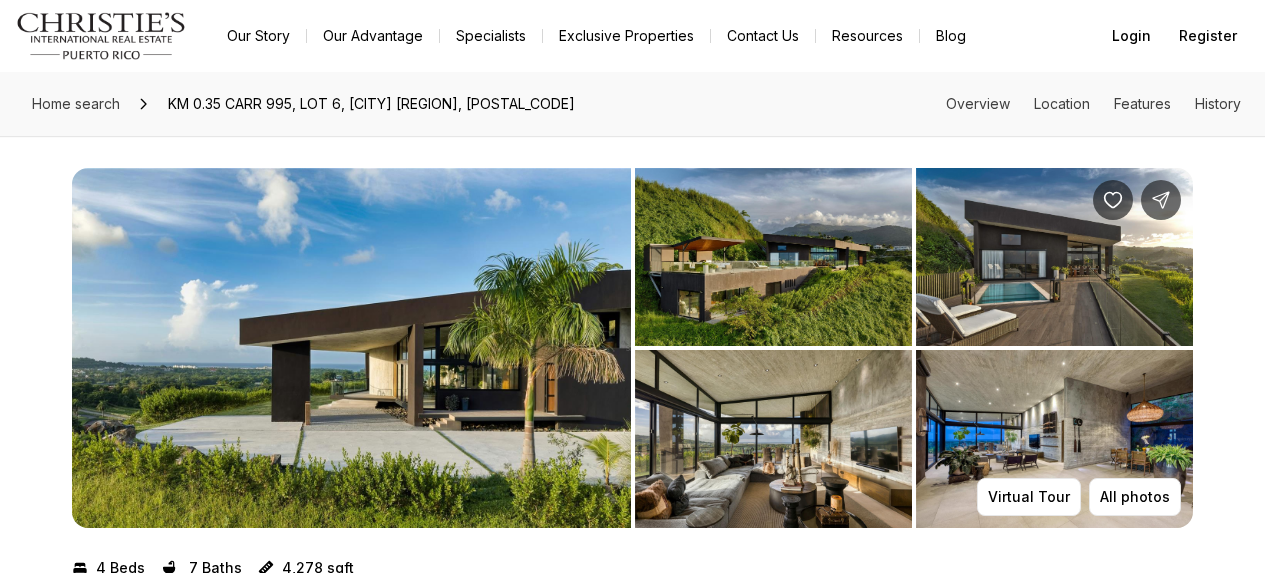 scroll, scrollTop: 0, scrollLeft: 0, axis: both 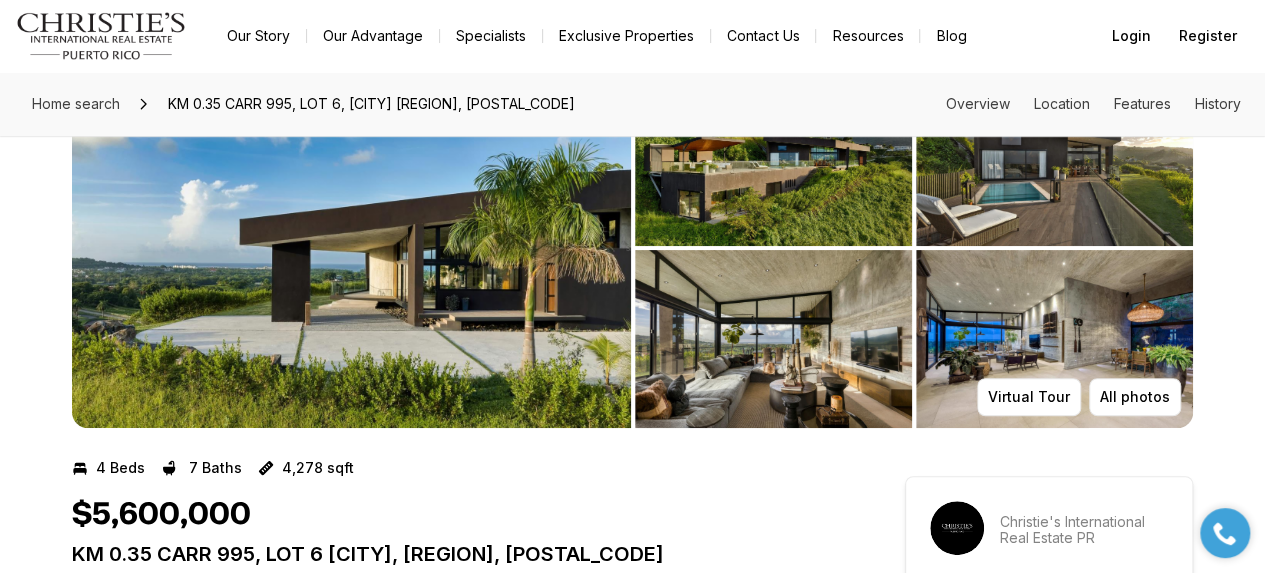 click at bounding box center [351, 248] 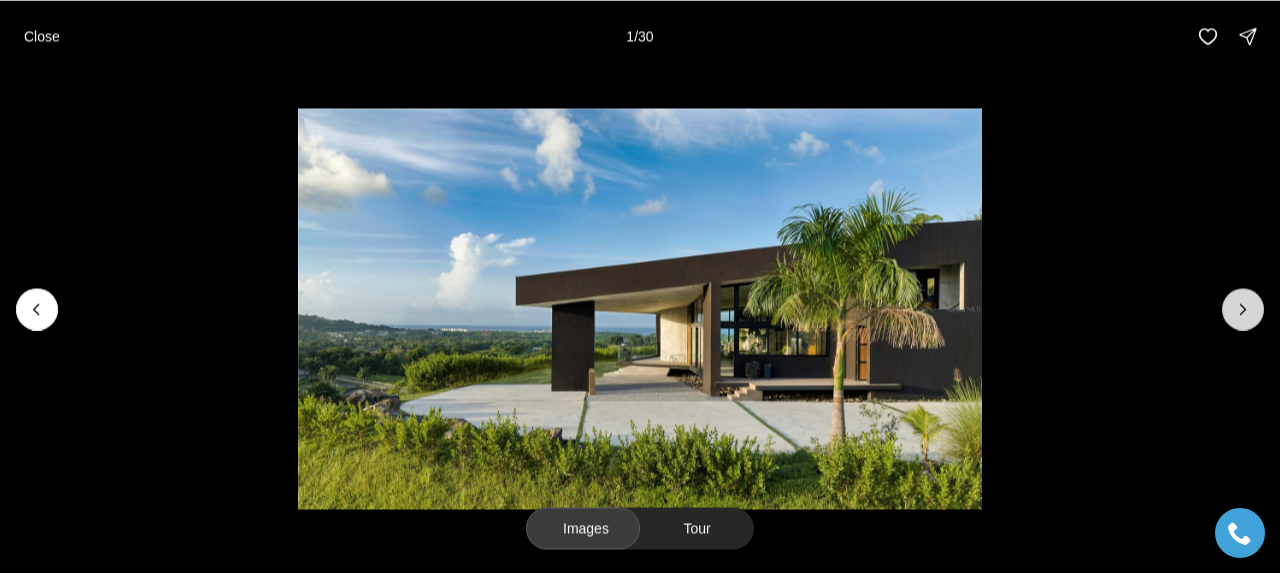 click at bounding box center (1243, 309) 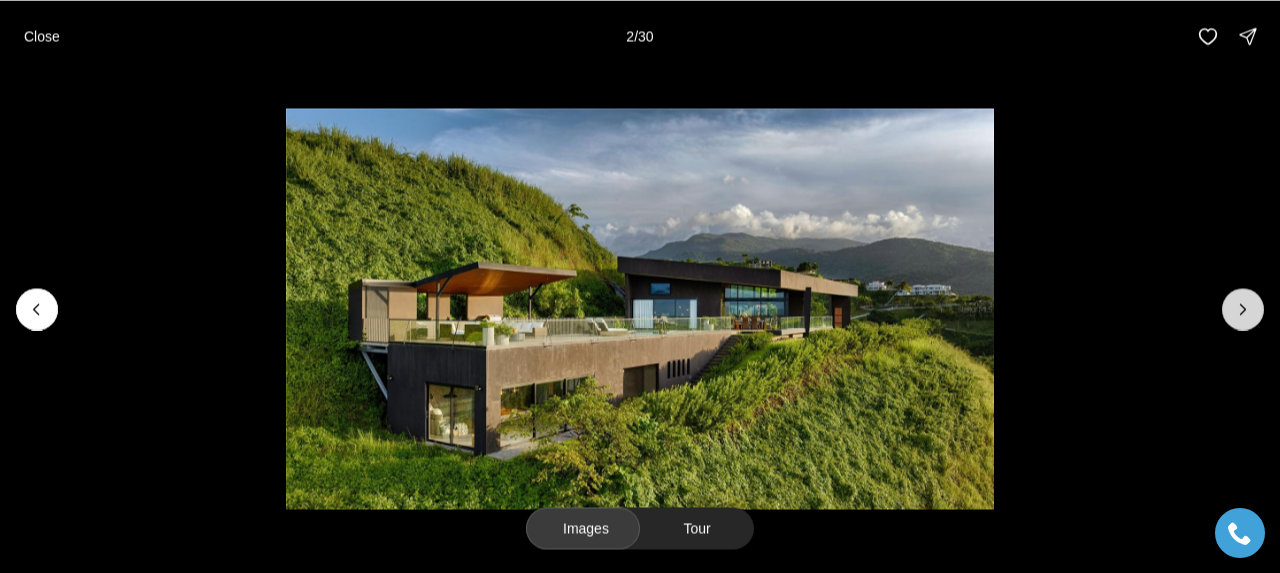 click at bounding box center [1243, 309] 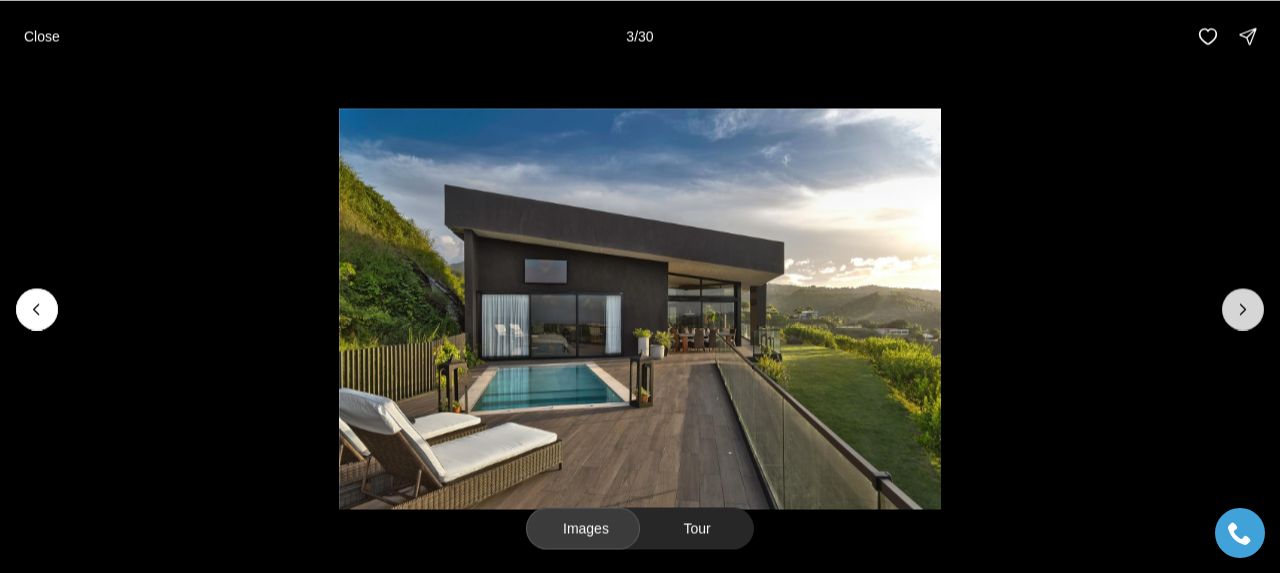click 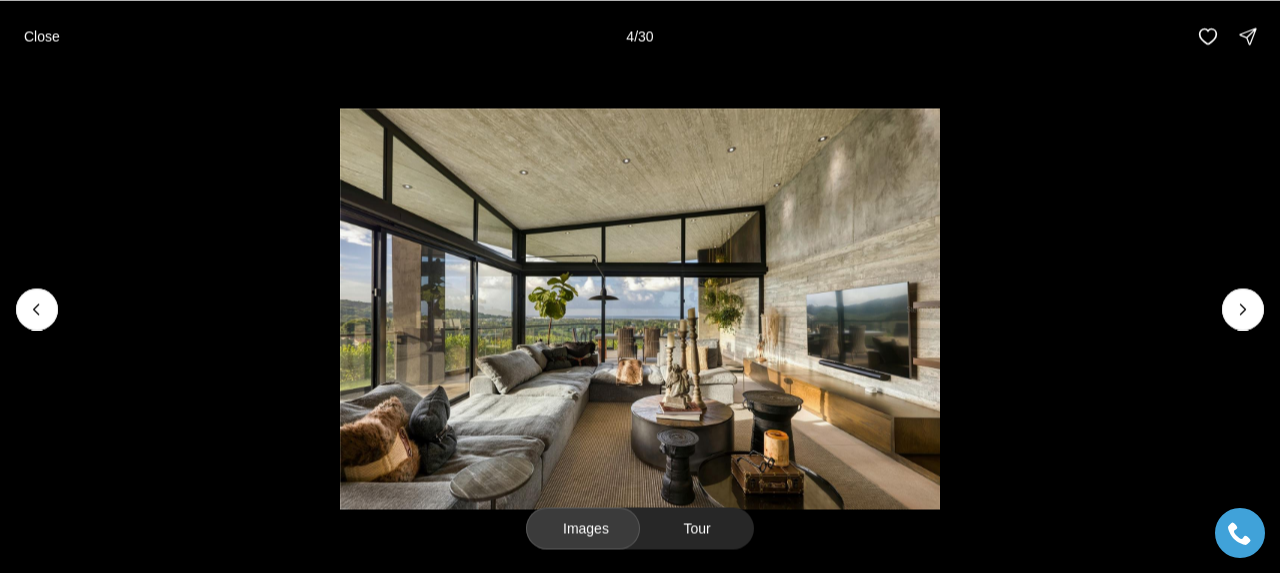 drag, startPoint x: 1242, startPoint y: 308, endPoint x: 816, endPoint y: 285, distance: 426.62045 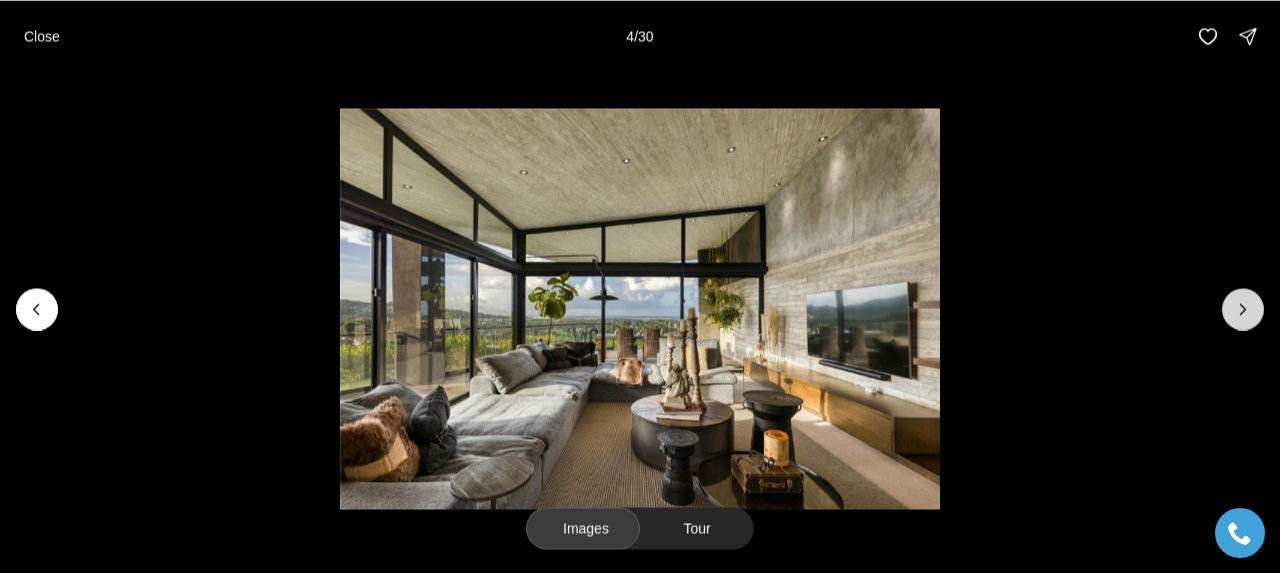 click at bounding box center [1243, 309] 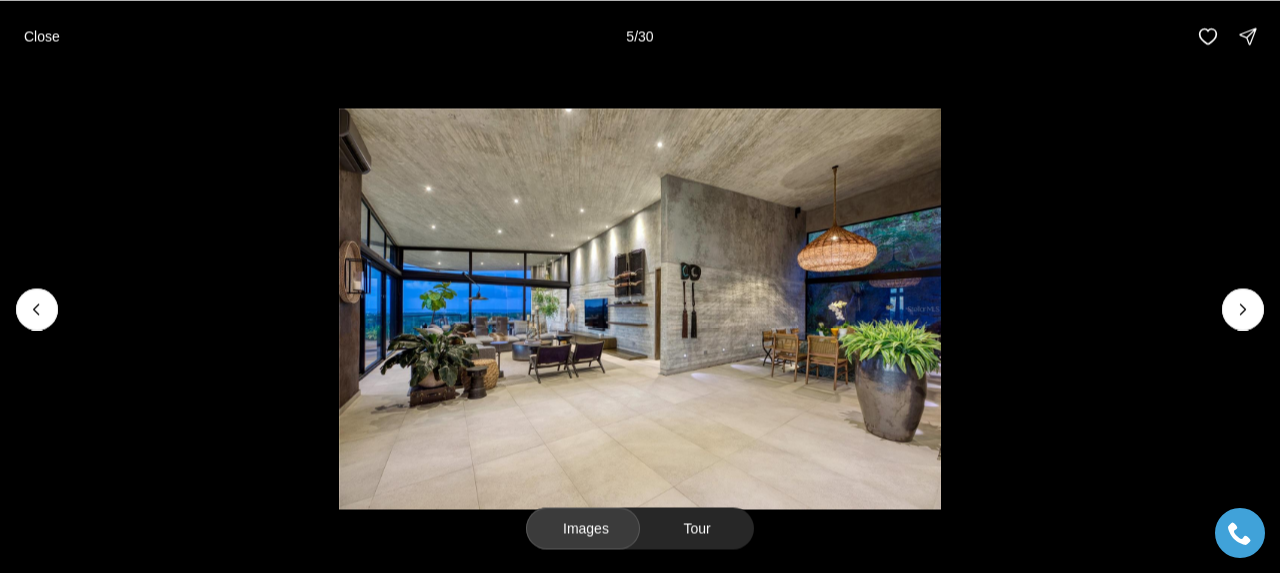 click at bounding box center [640, 308] 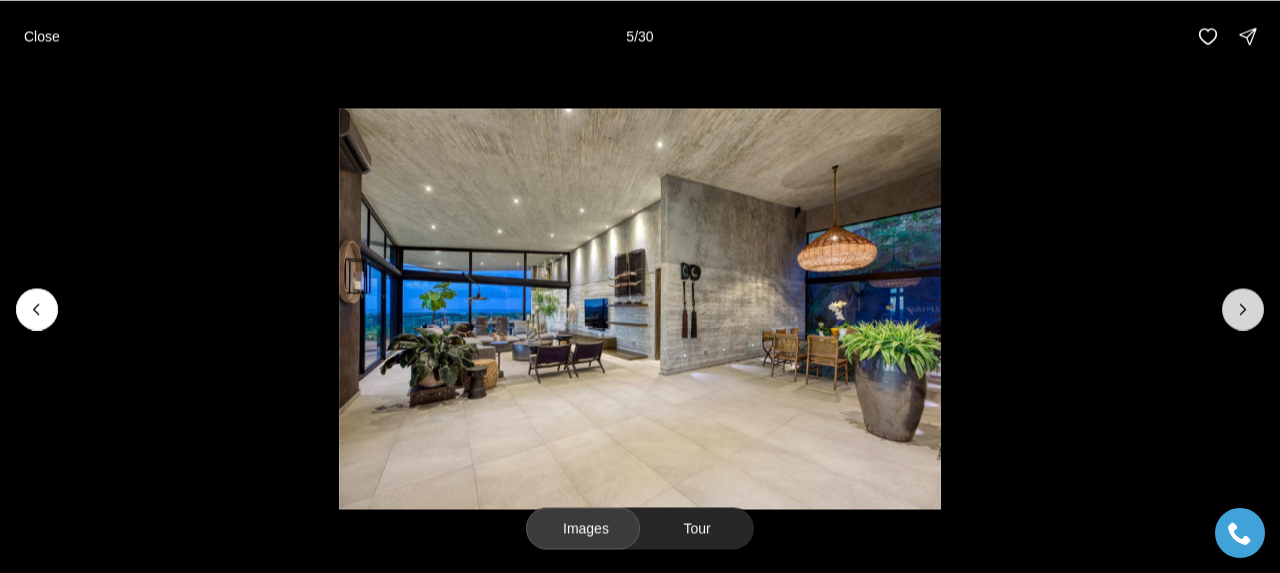 click at bounding box center [640, 308] 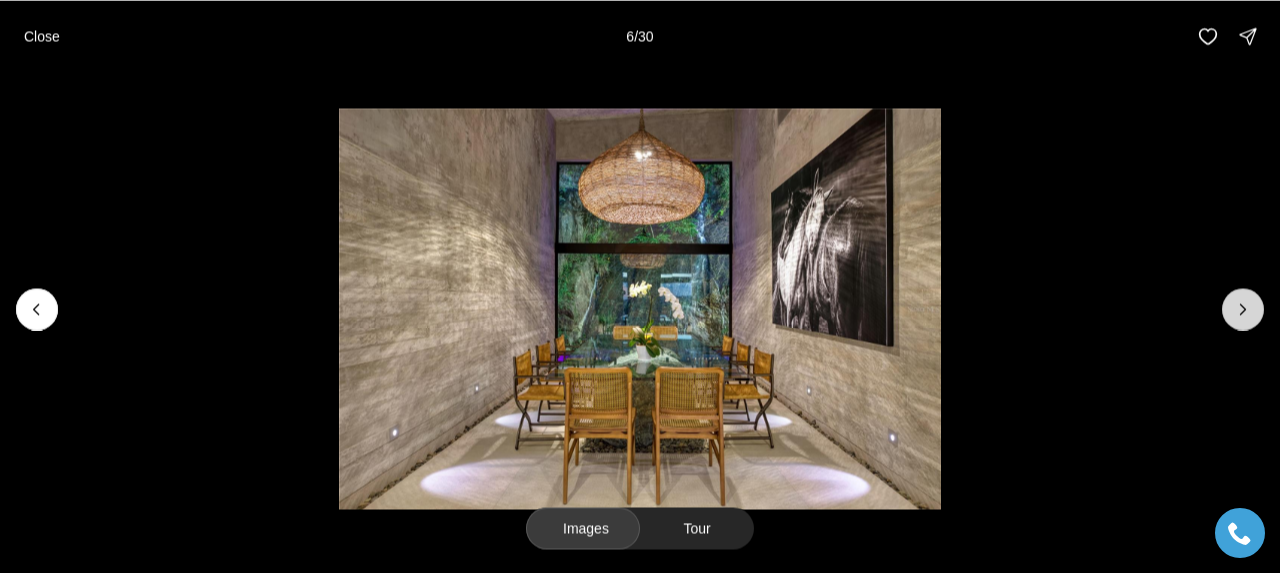 click 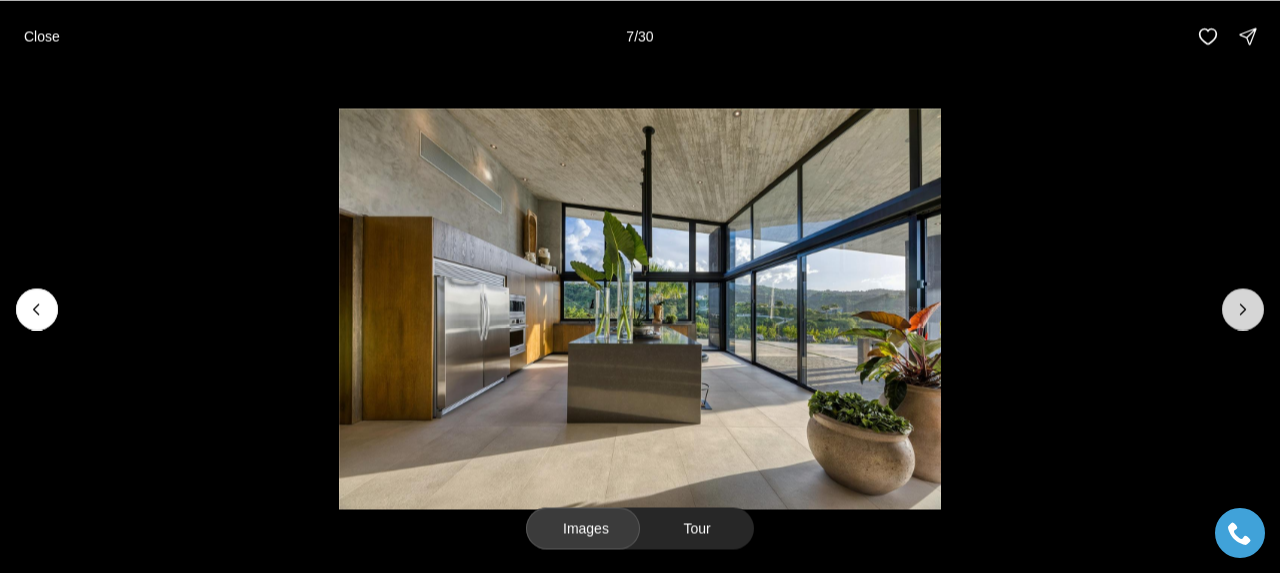 click 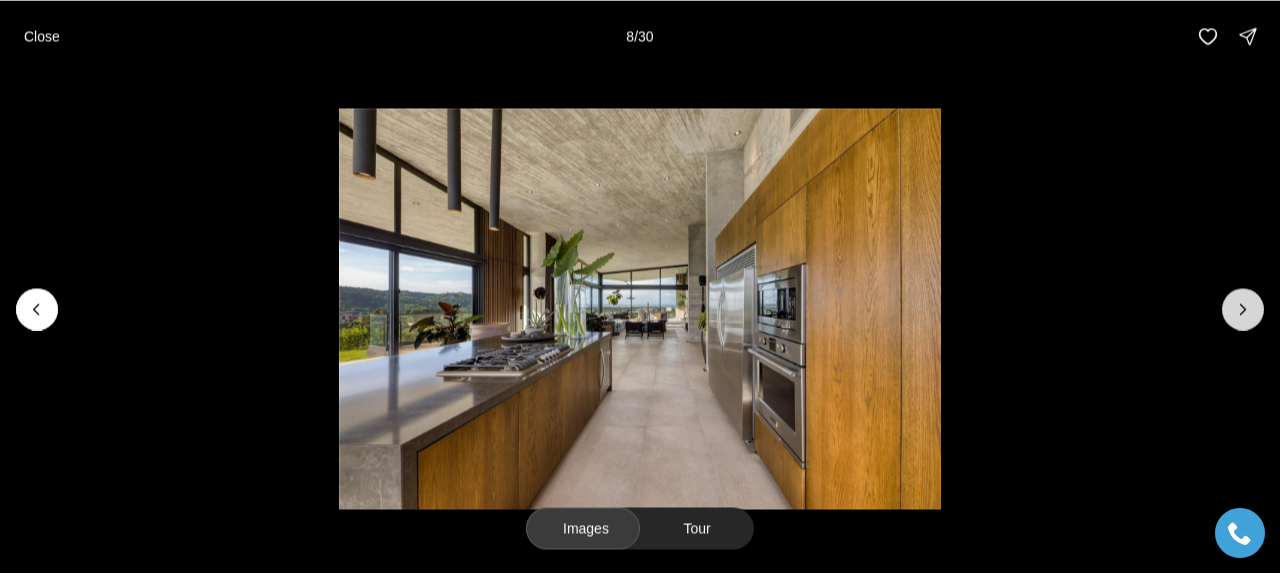 click 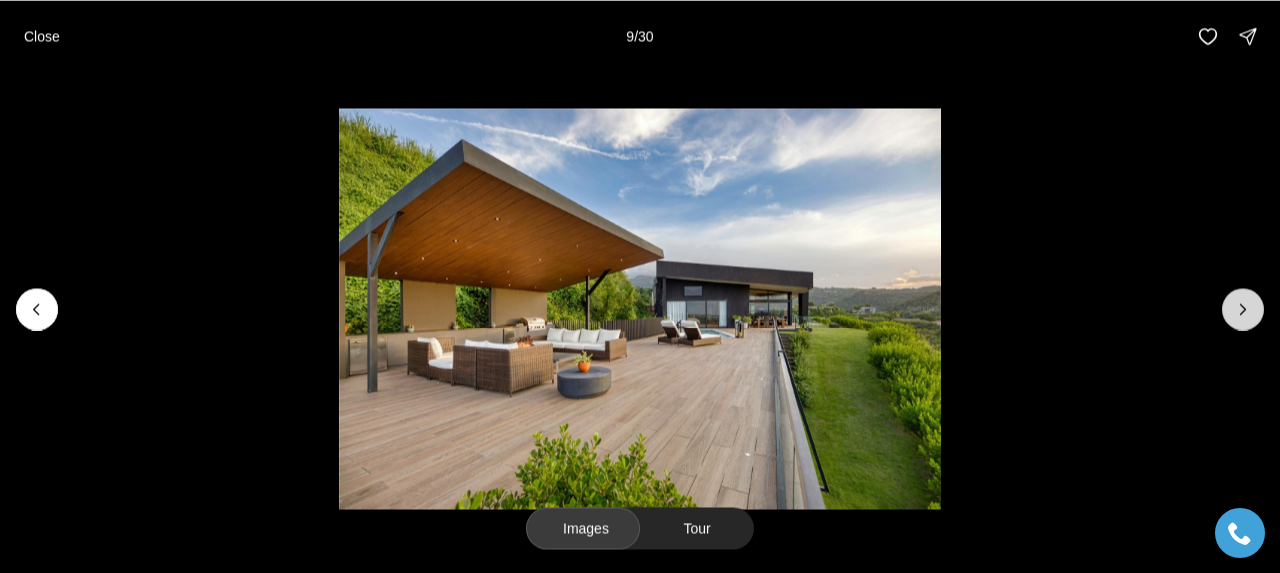 click 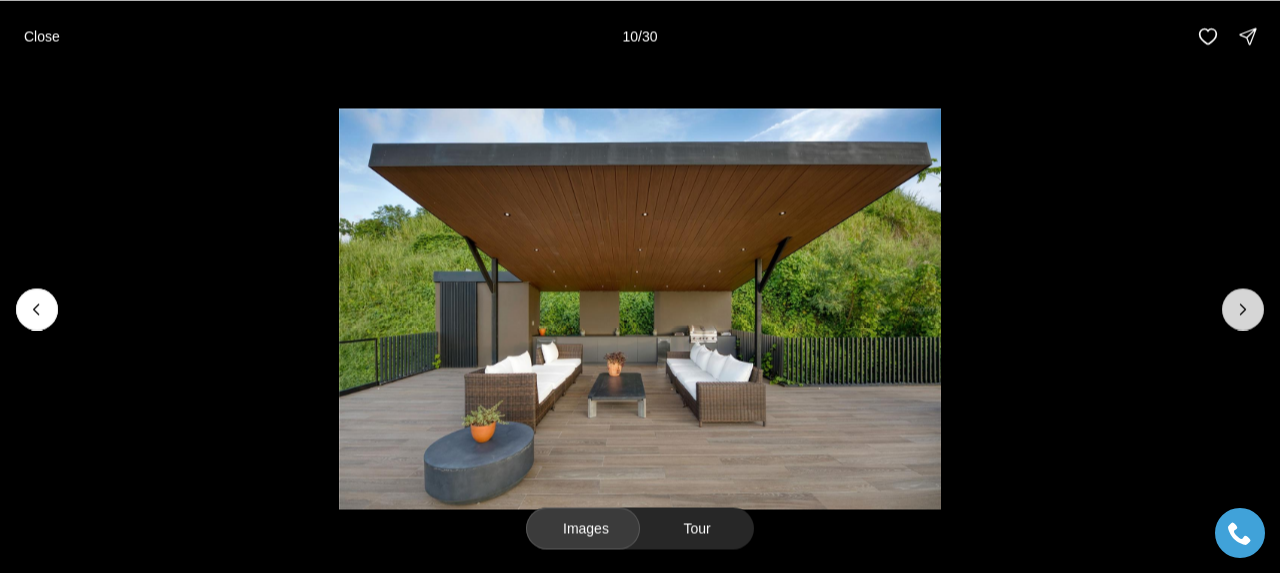 click at bounding box center [1243, 309] 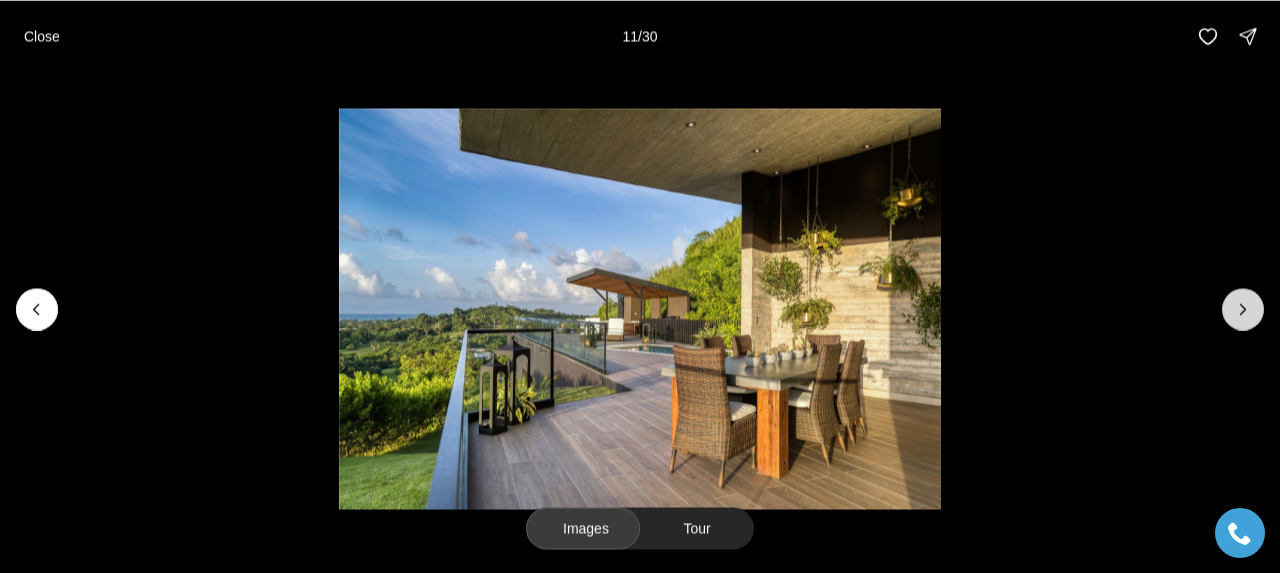 click at bounding box center [1243, 309] 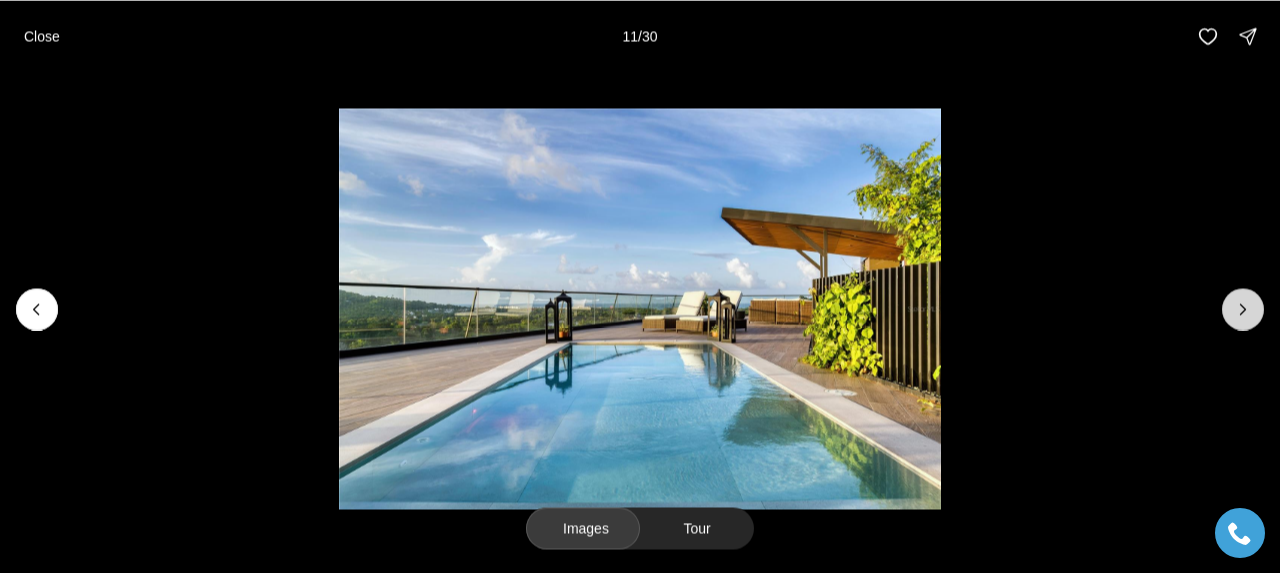 click at bounding box center [1243, 309] 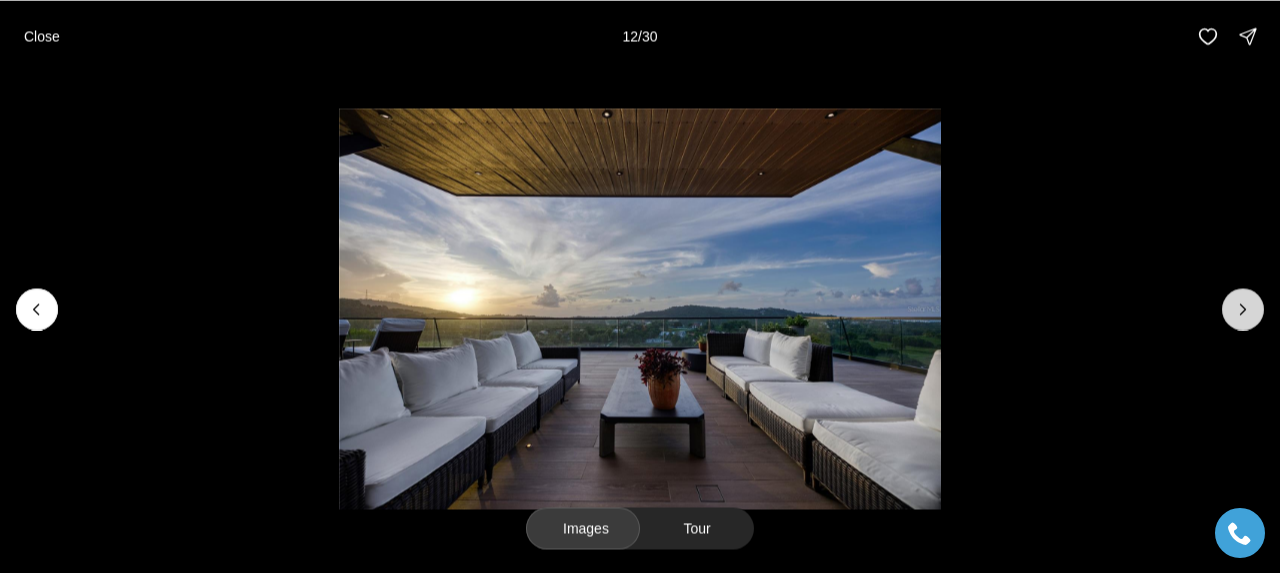 click 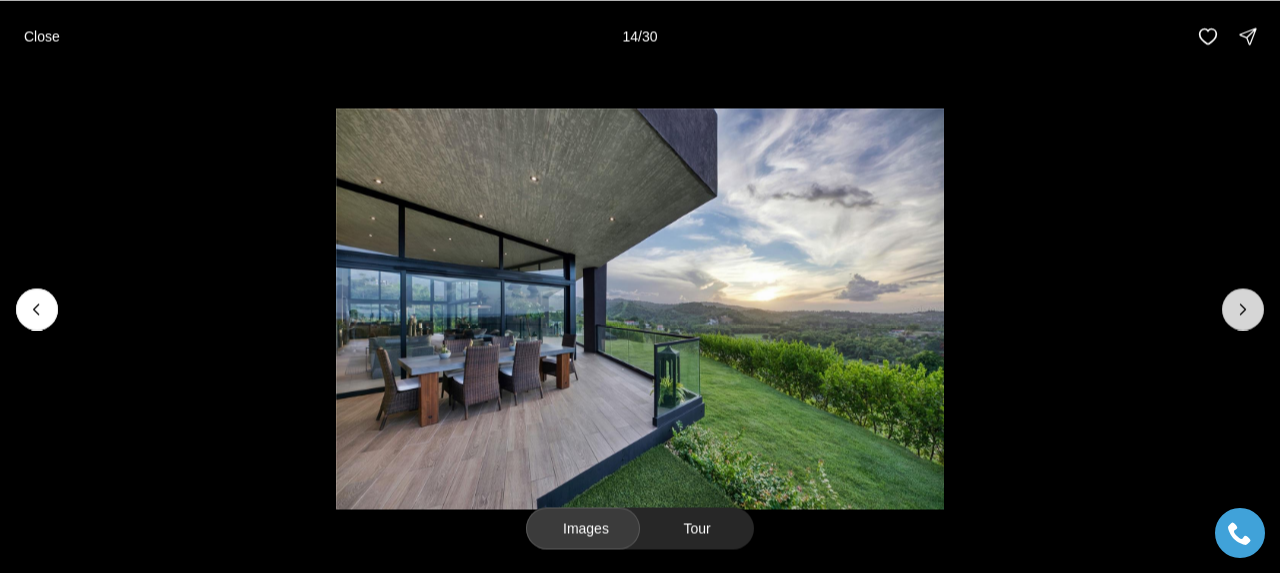 click 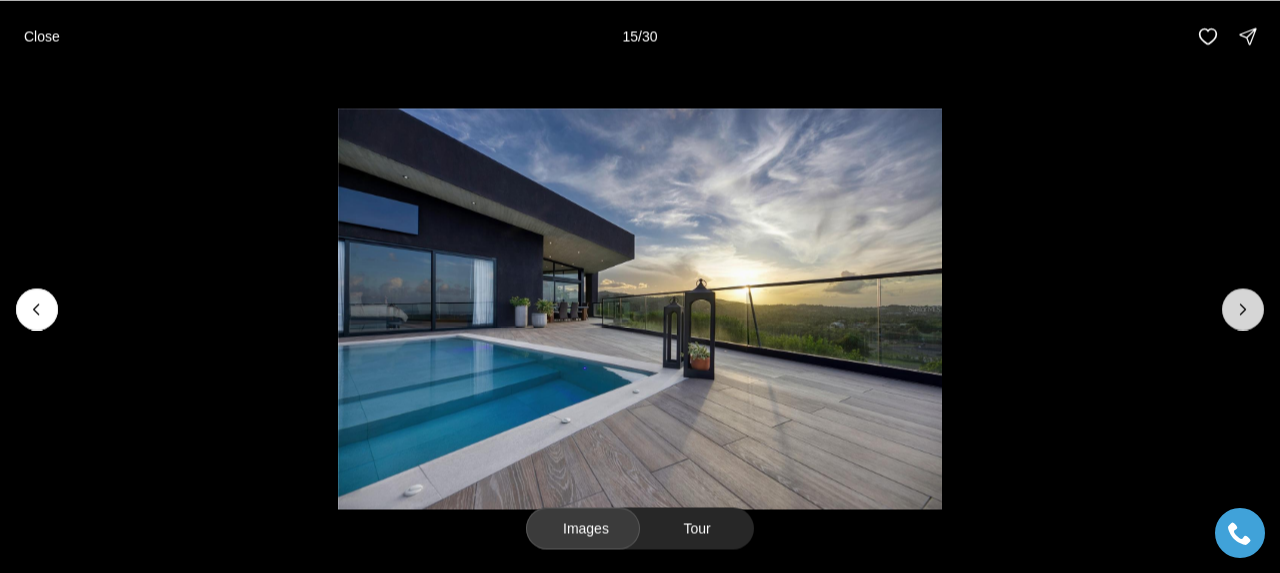 click 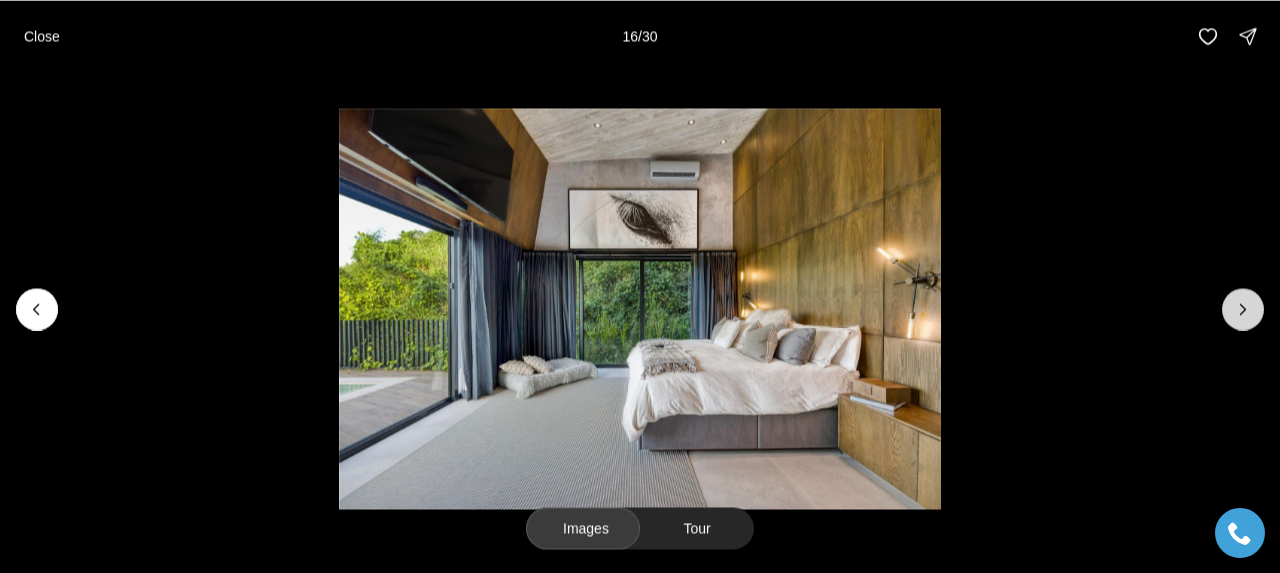 click 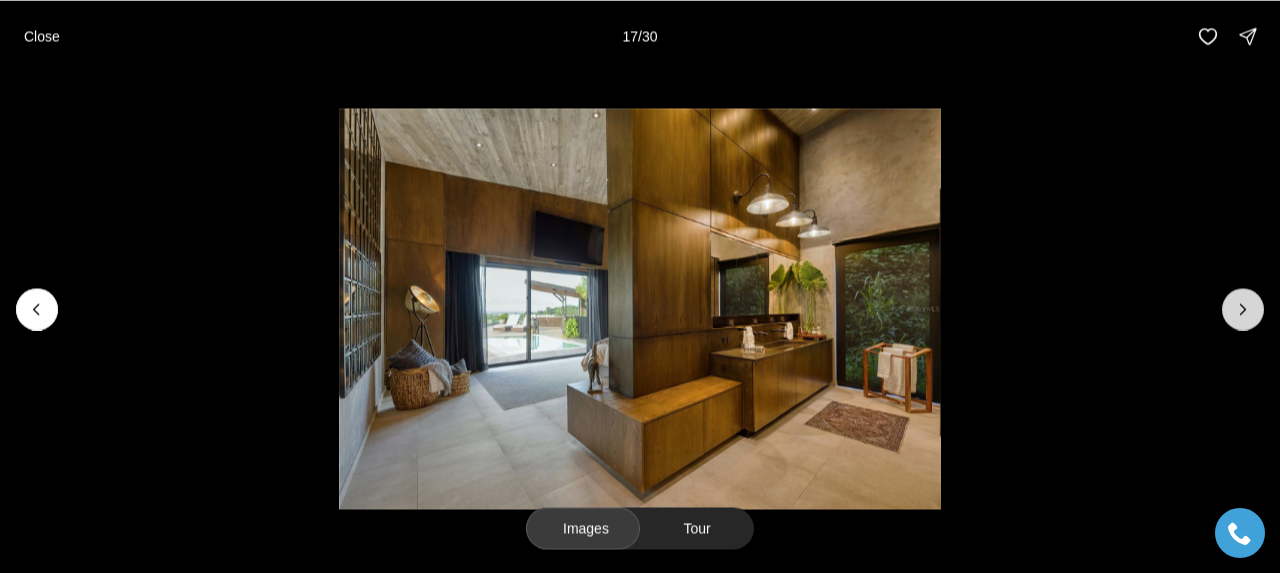 click 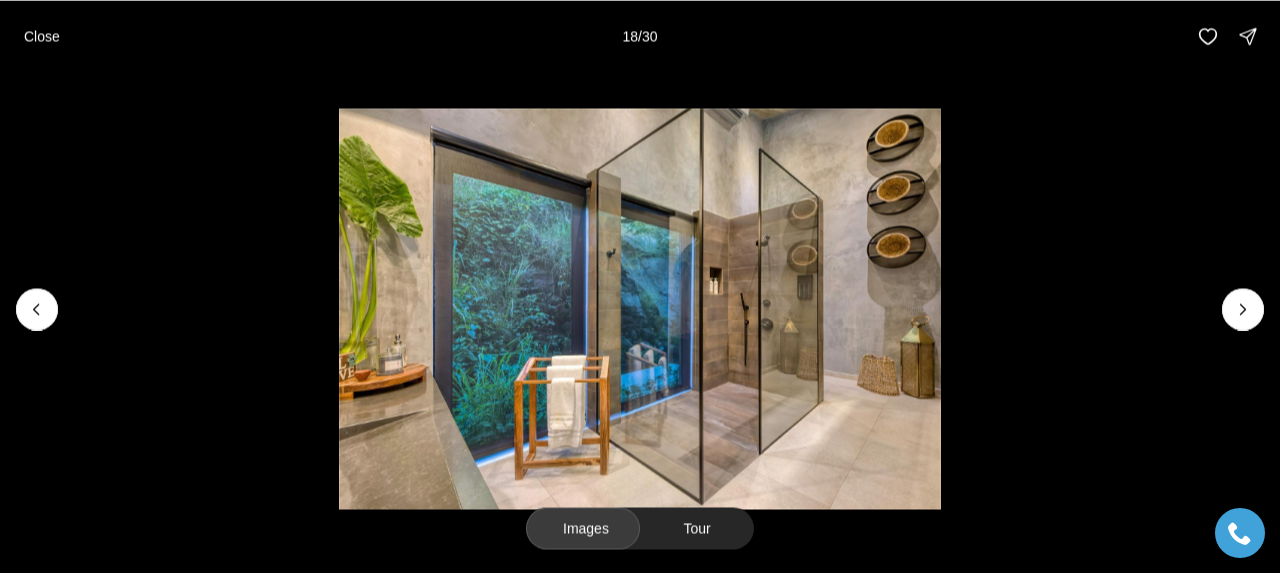 click on "Close 18  /  30" at bounding box center (640, 36) 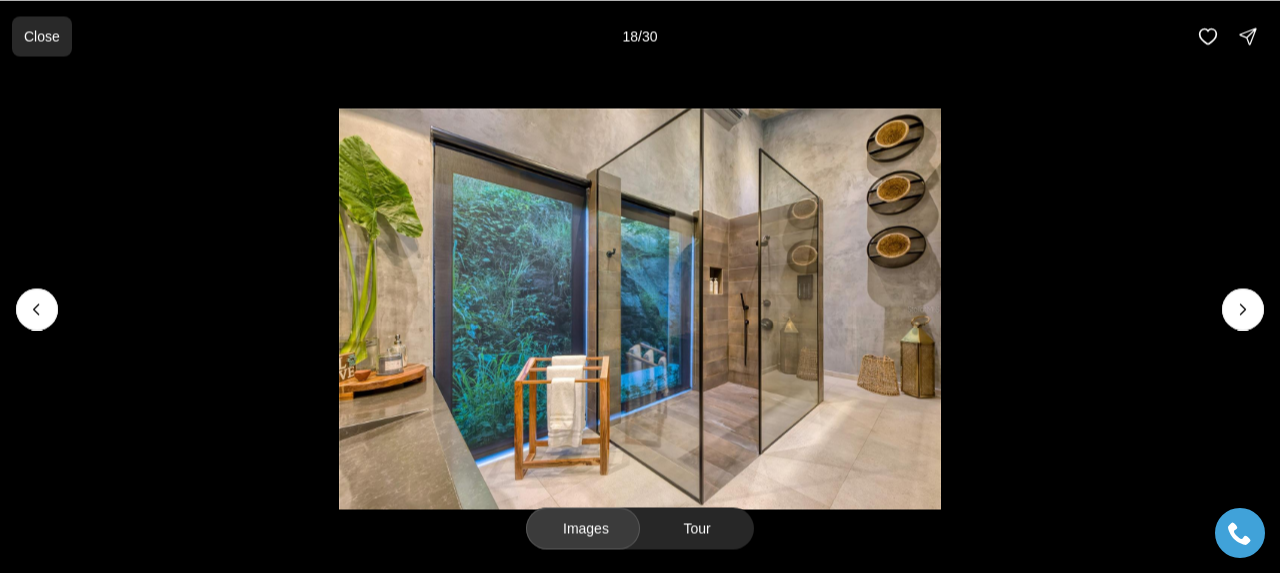 click on "Close" at bounding box center [42, 36] 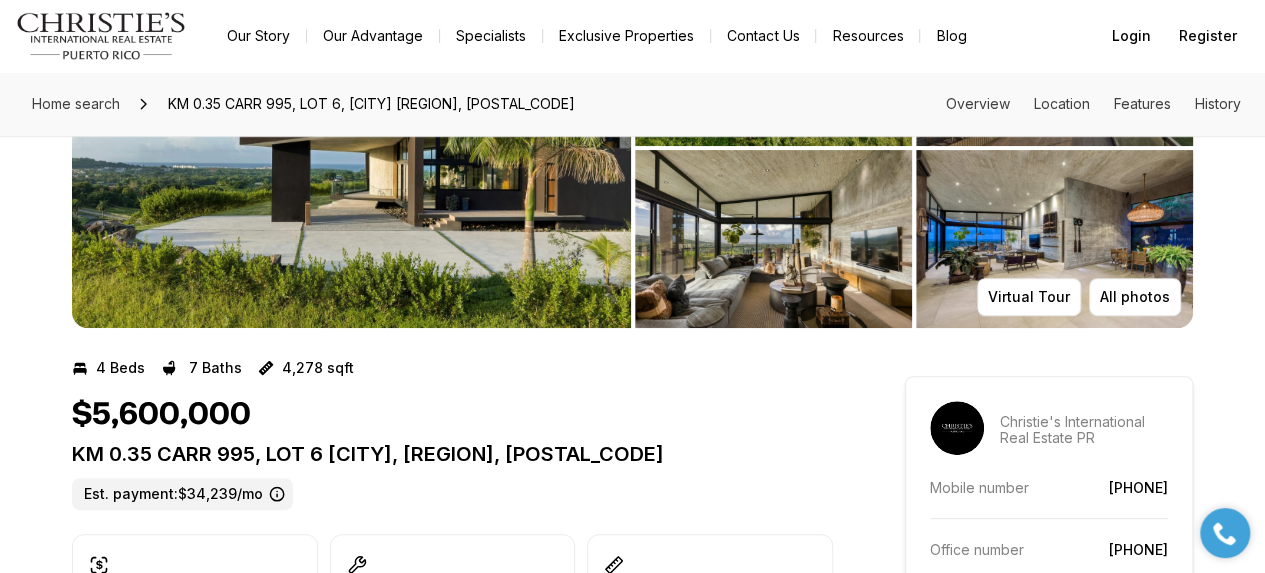 scroll, scrollTop: 0, scrollLeft: 0, axis: both 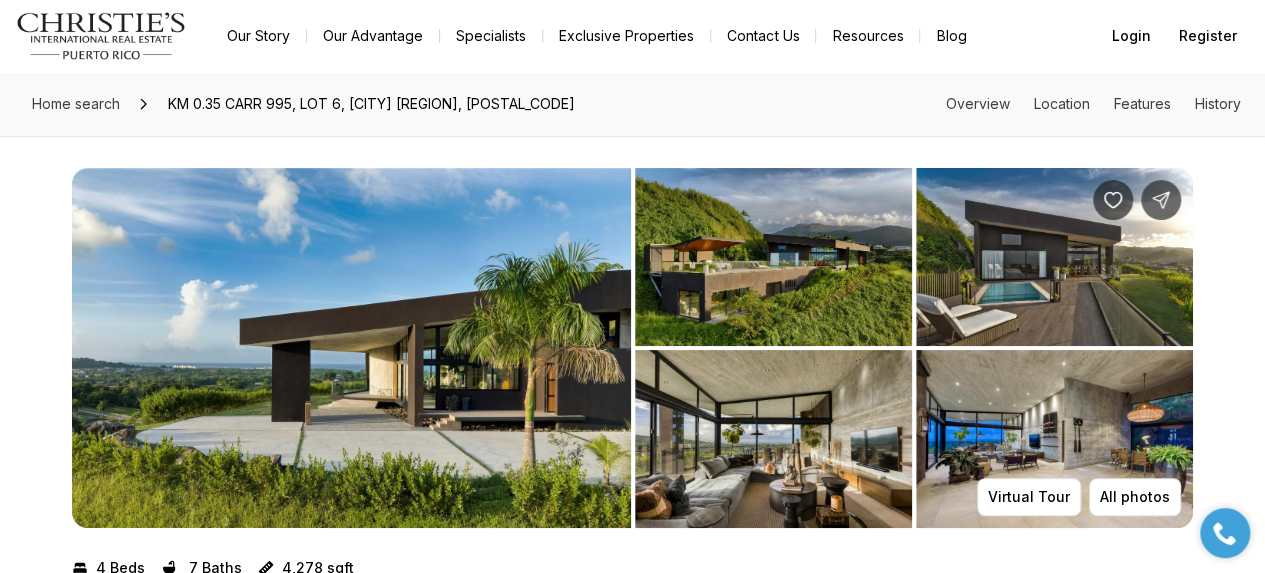 click at bounding box center [351, 348] 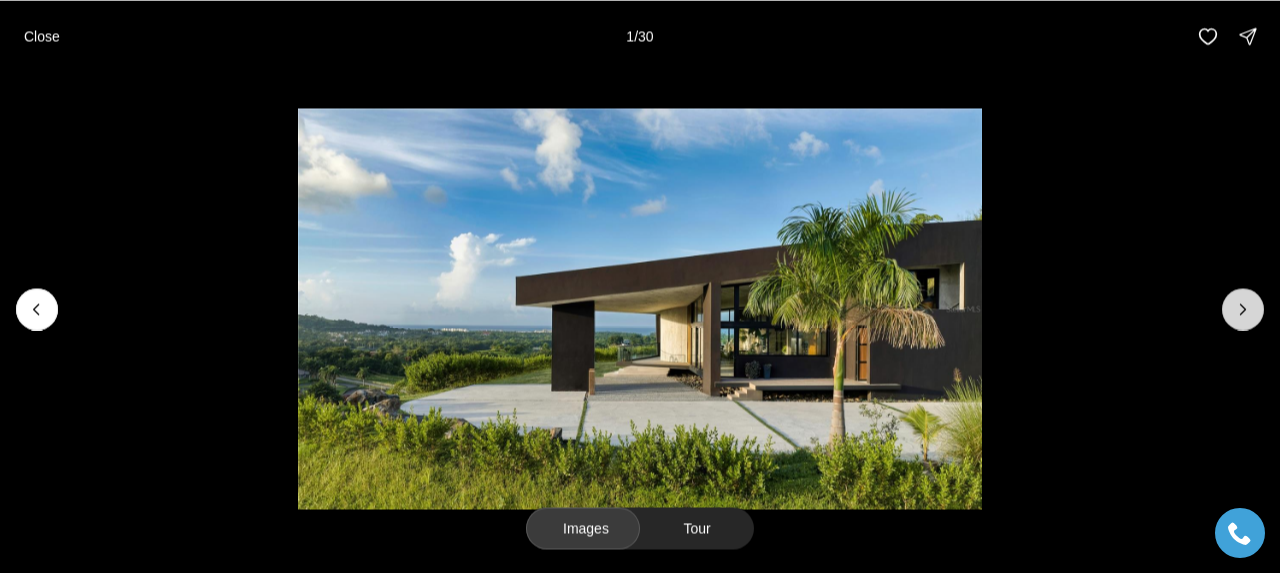 click 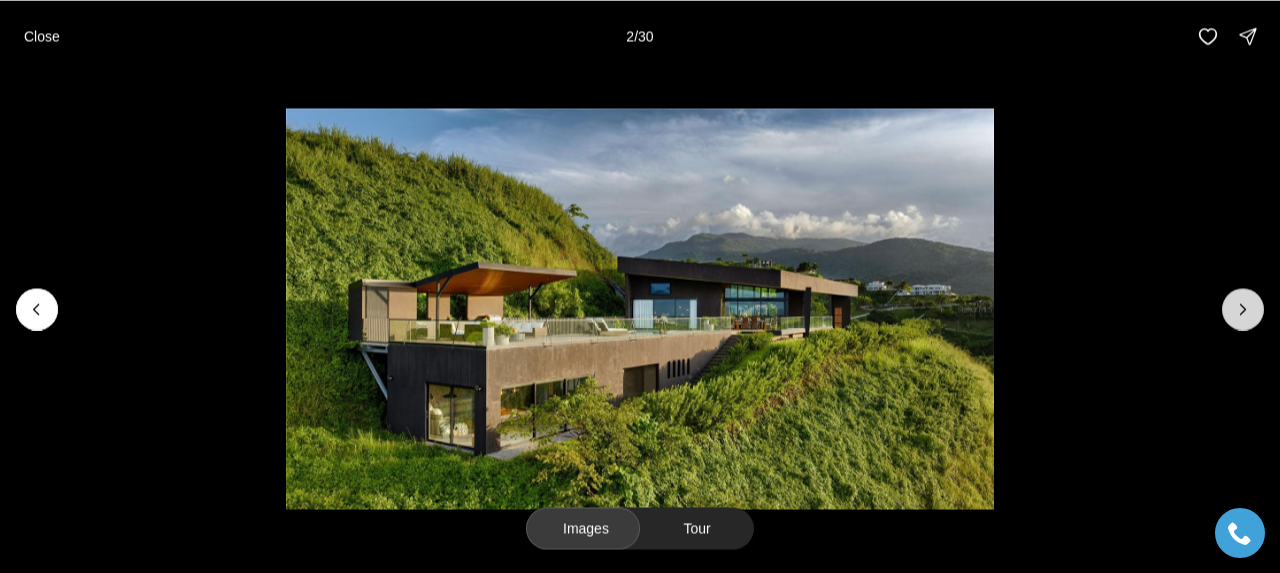 click at bounding box center [-640, 308] 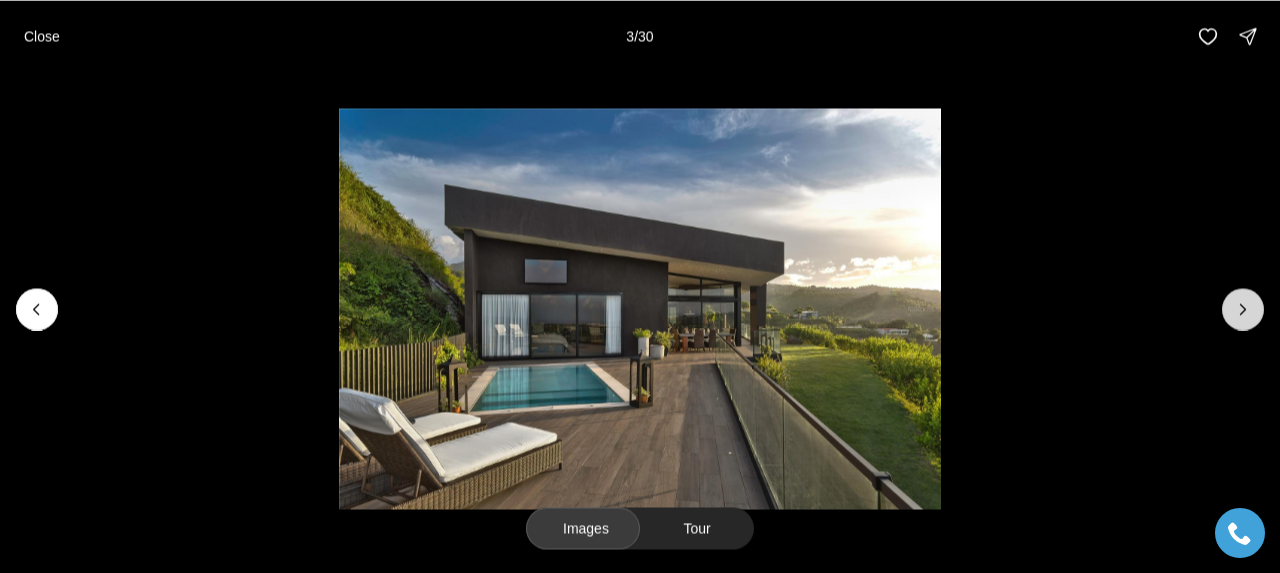 click at bounding box center [1243, 309] 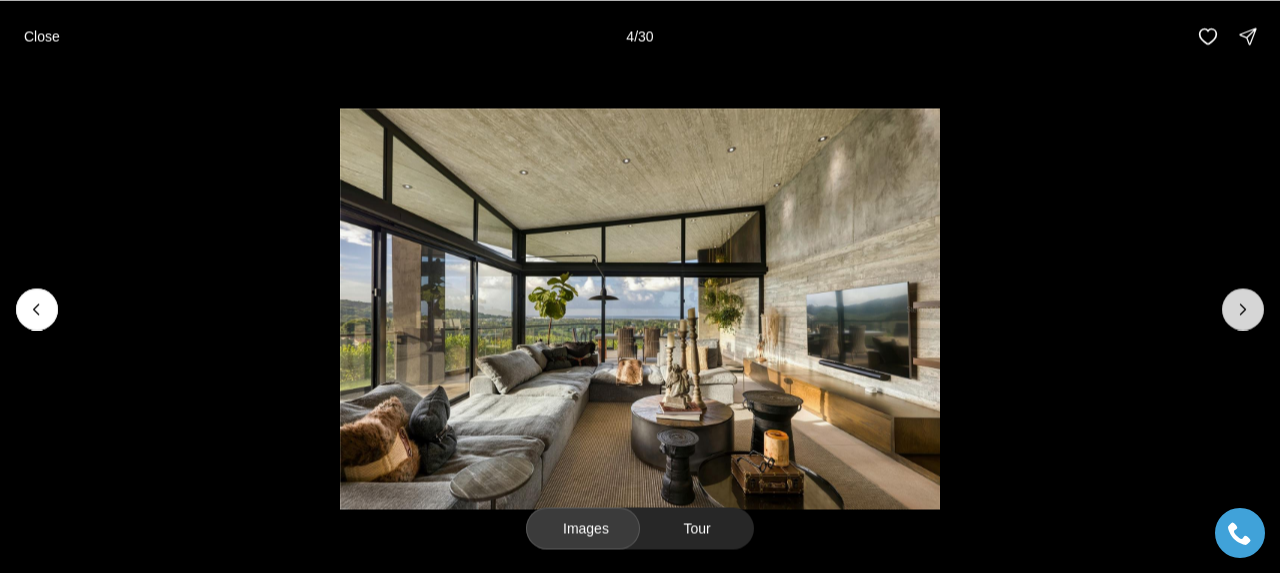 drag, startPoint x: 1264, startPoint y: 279, endPoint x: 1262, endPoint y: 308, distance: 29.068884 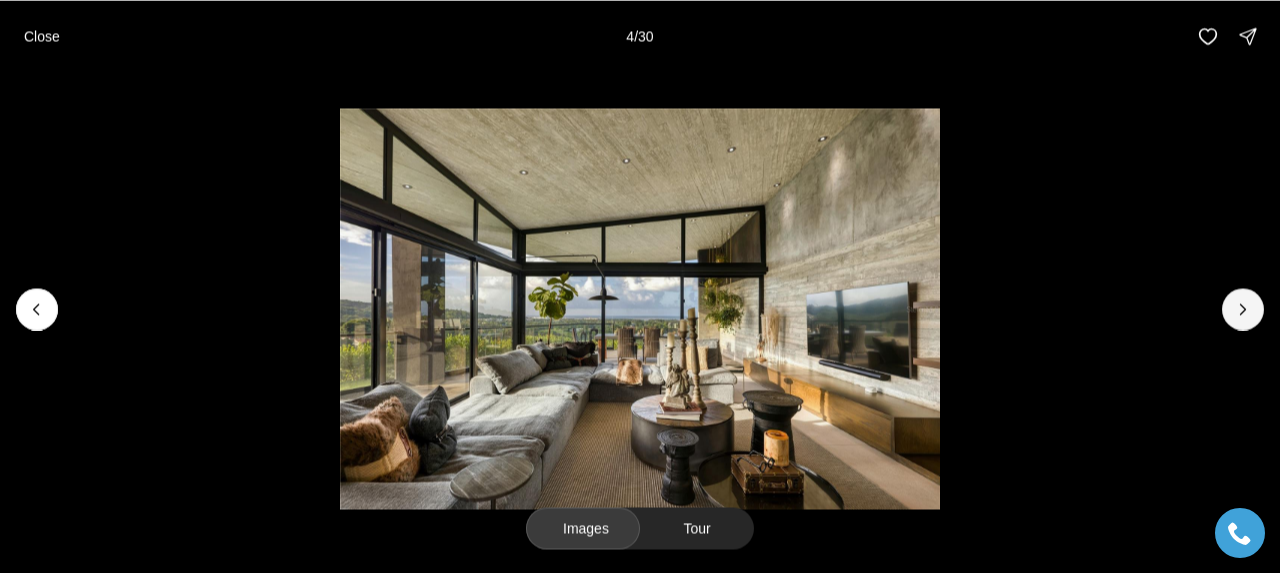 click at bounding box center [640, 308] 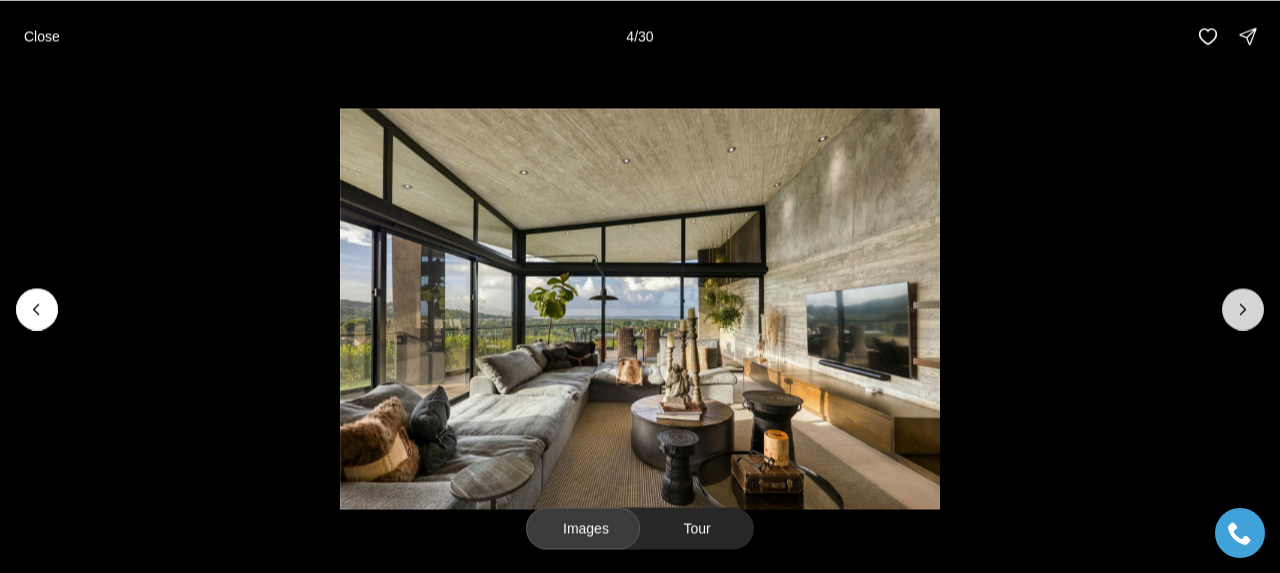 click 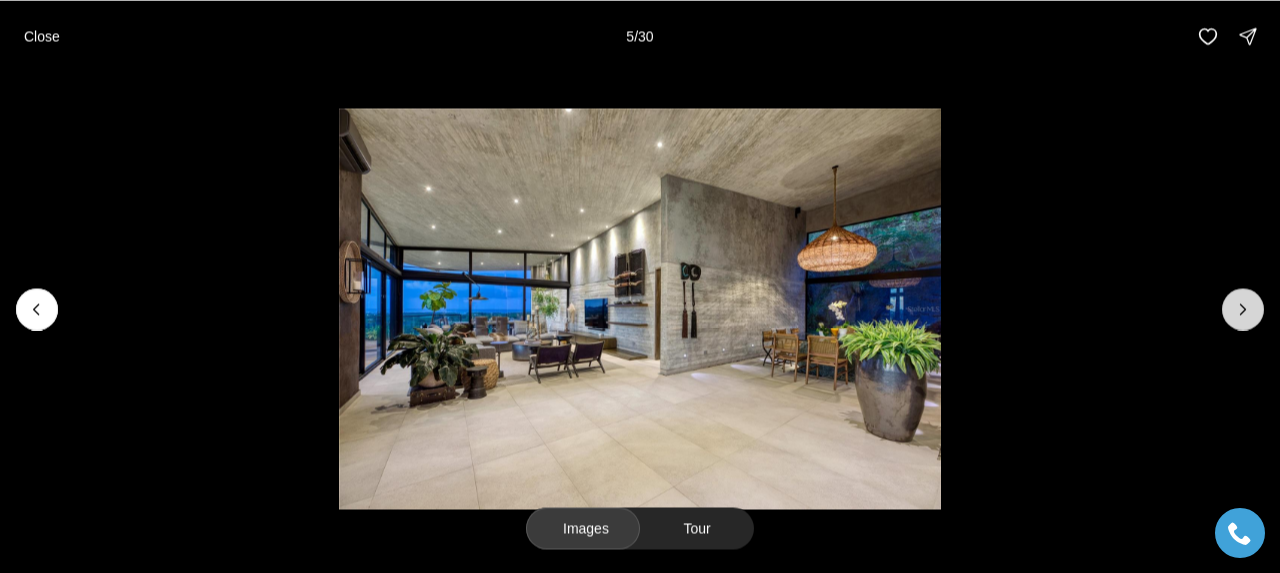 click at bounding box center [1243, 309] 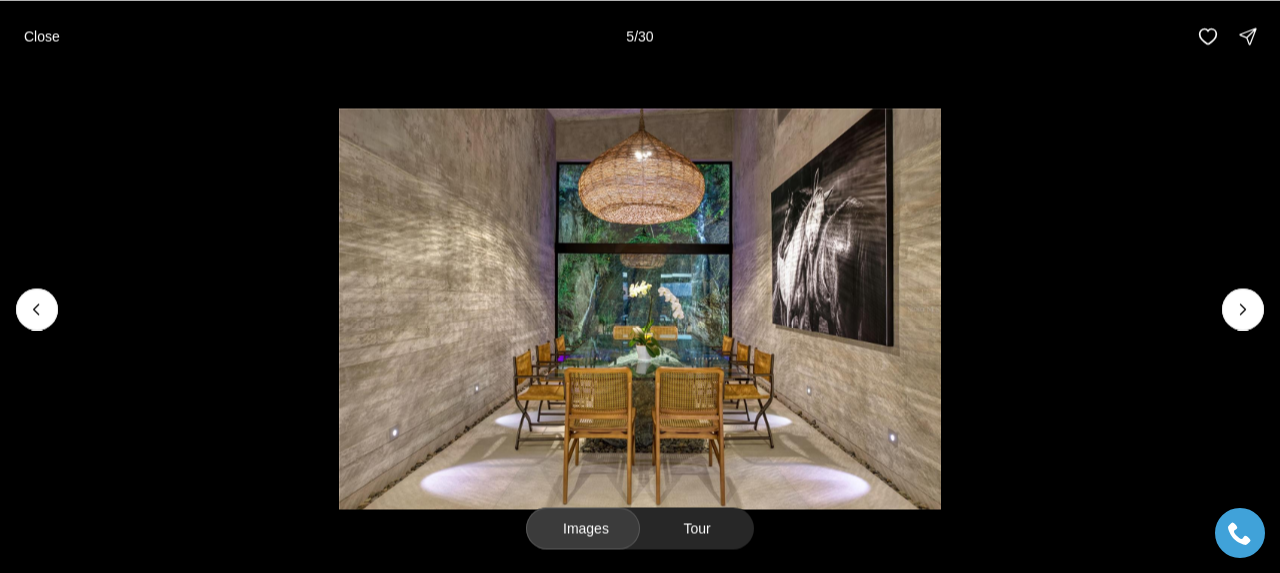 click at bounding box center [640, 308] 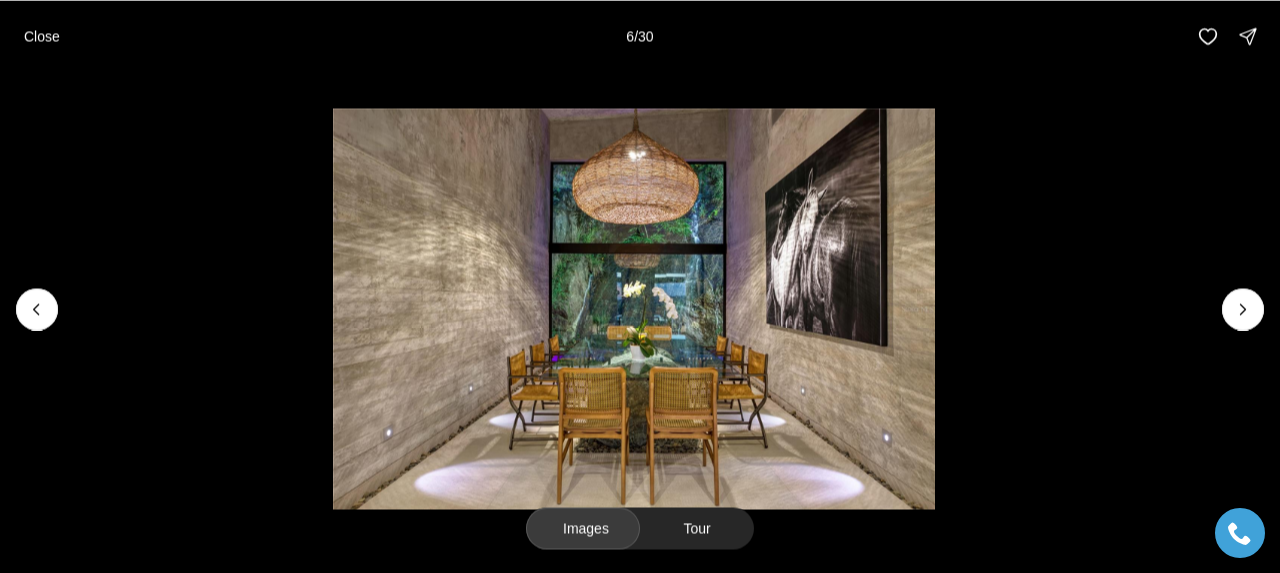 drag, startPoint x: 825, startPoint y: 358, endPoint x: 292, endPoint y: 387, distance: 533.7883 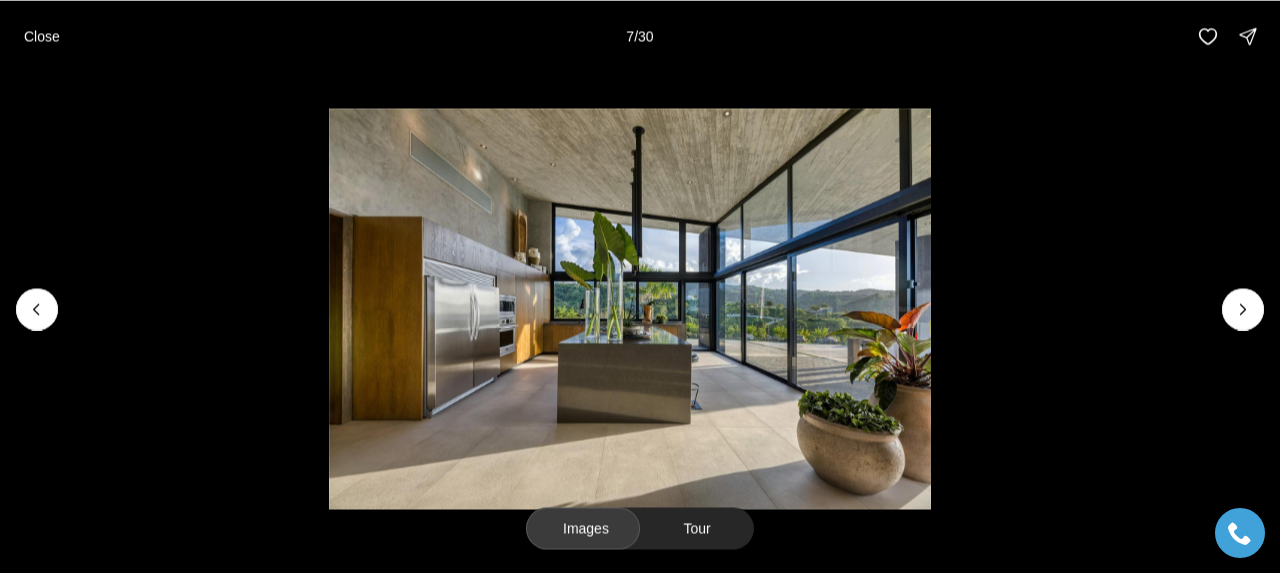 click at bounding box center (630, 308) 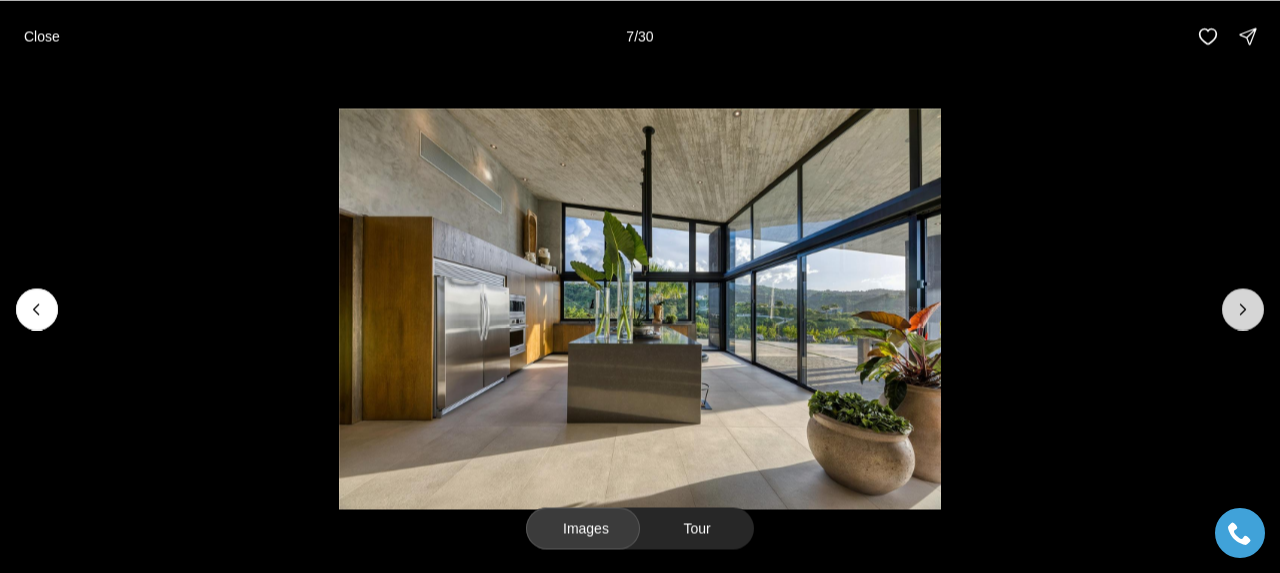 click at bounding box center [1243, 309] 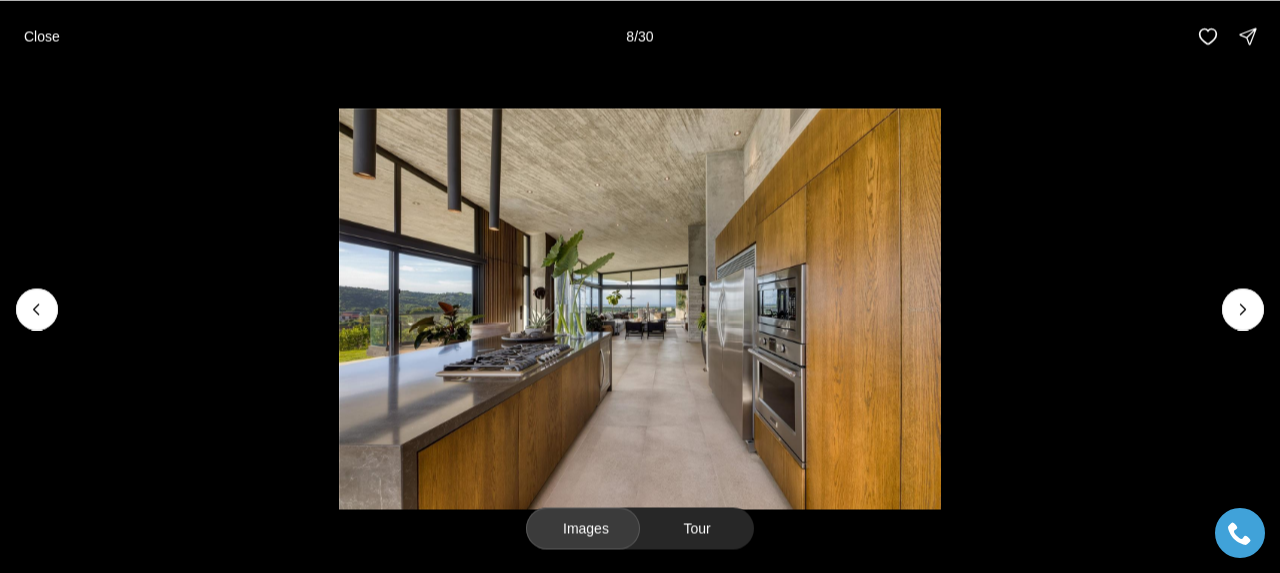 click at bounding box center (640, 308) 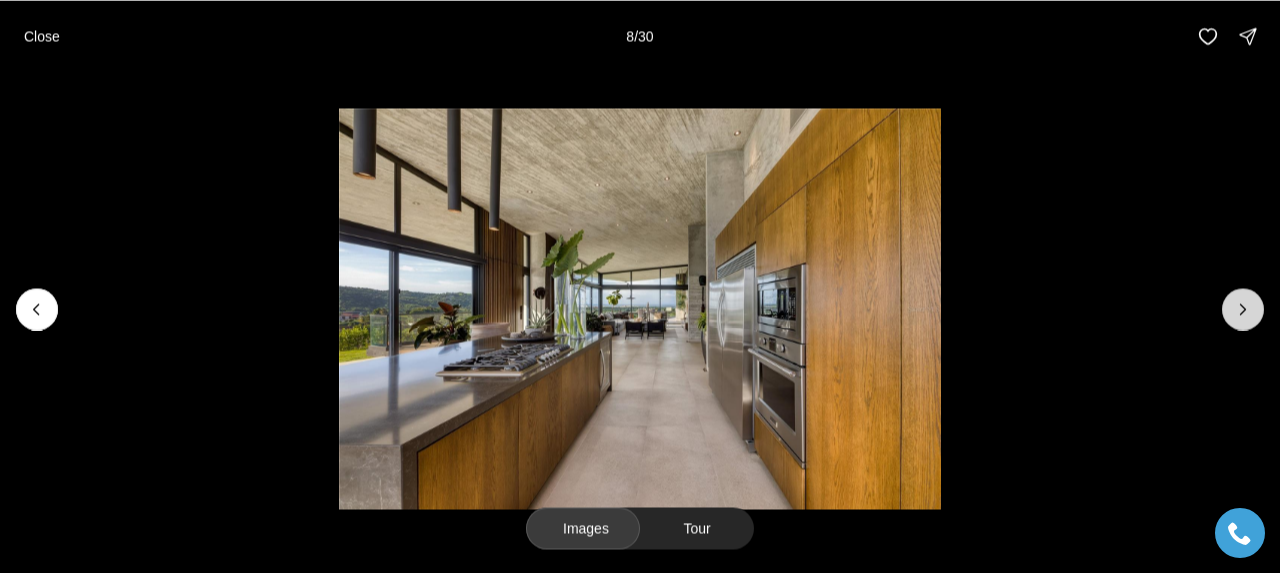 drag, startPoint x: 1214, startPoint y: 299, endPoint x: 1246, endPoint y: 302, distance: 32.140316 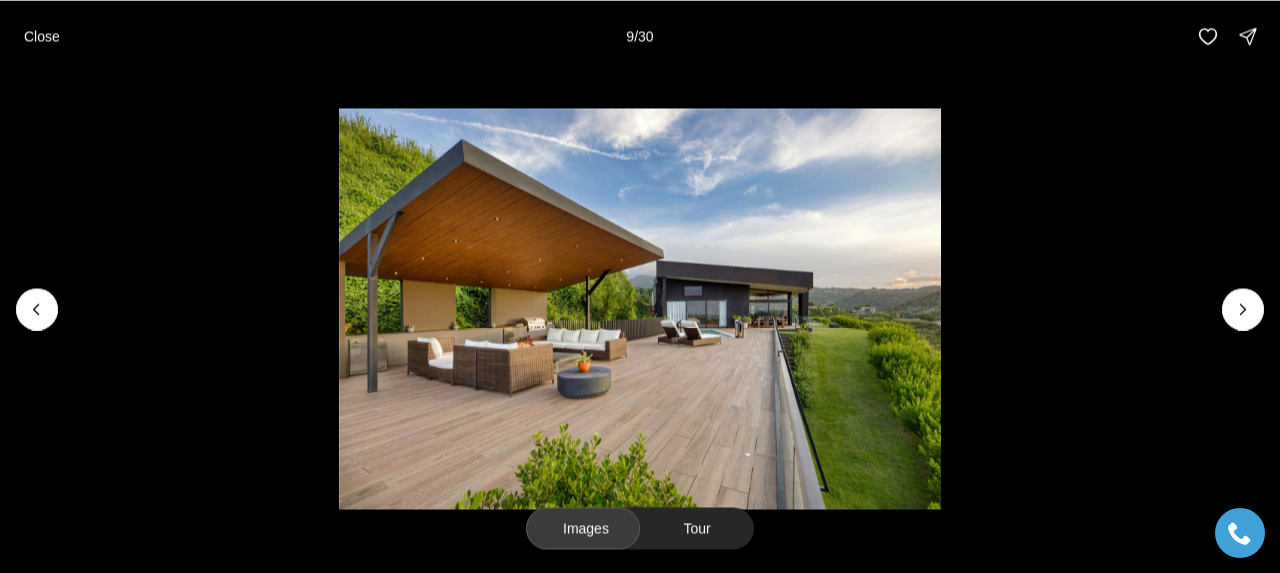 click at bounding box center (640, 308) 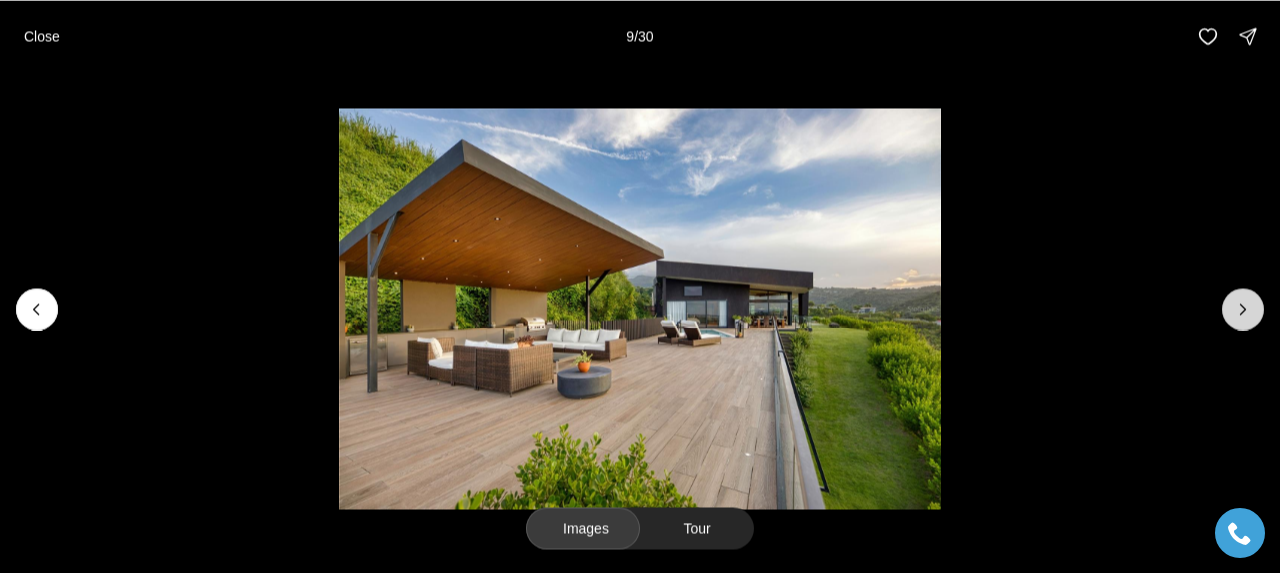 click 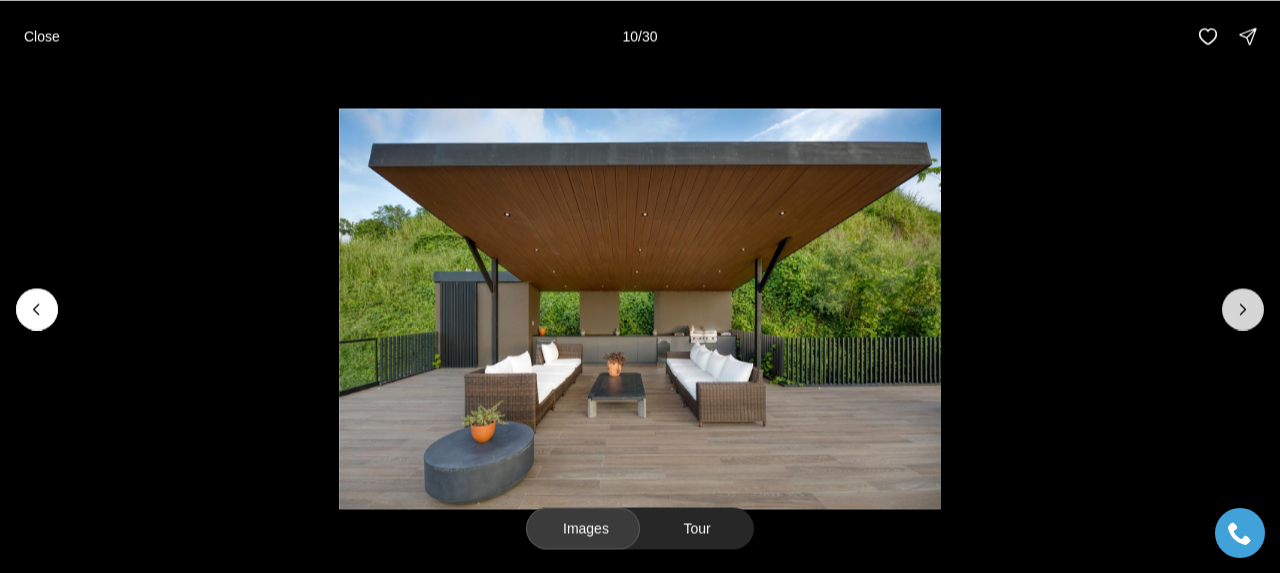click 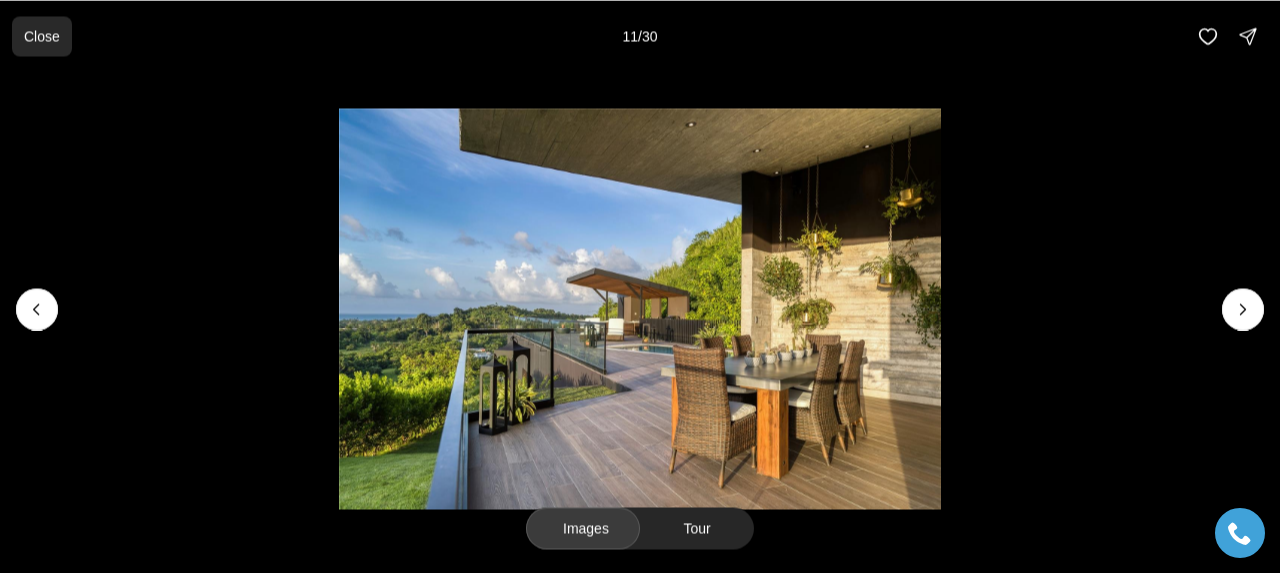 click on "Close" at bounding box center (42, 36) 